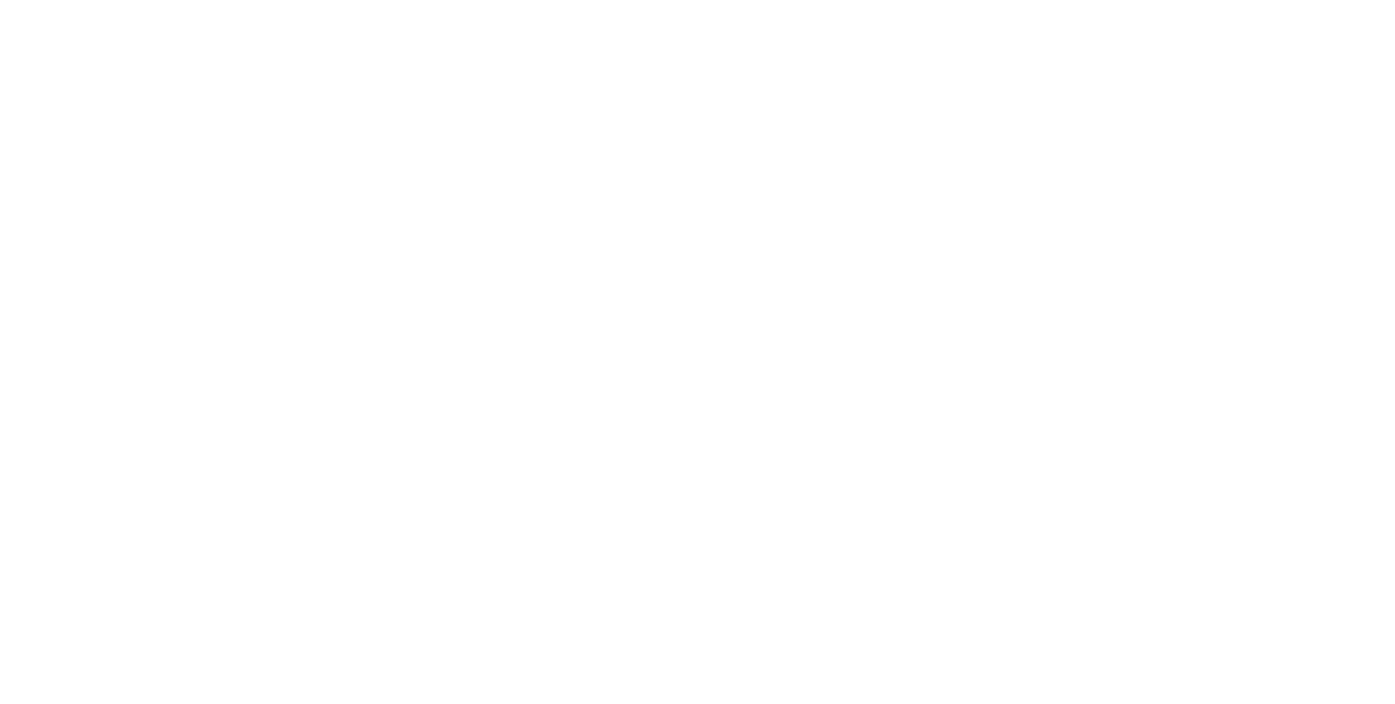 scroll, scrollTop: 0, scrollLeft: 0, axis: both 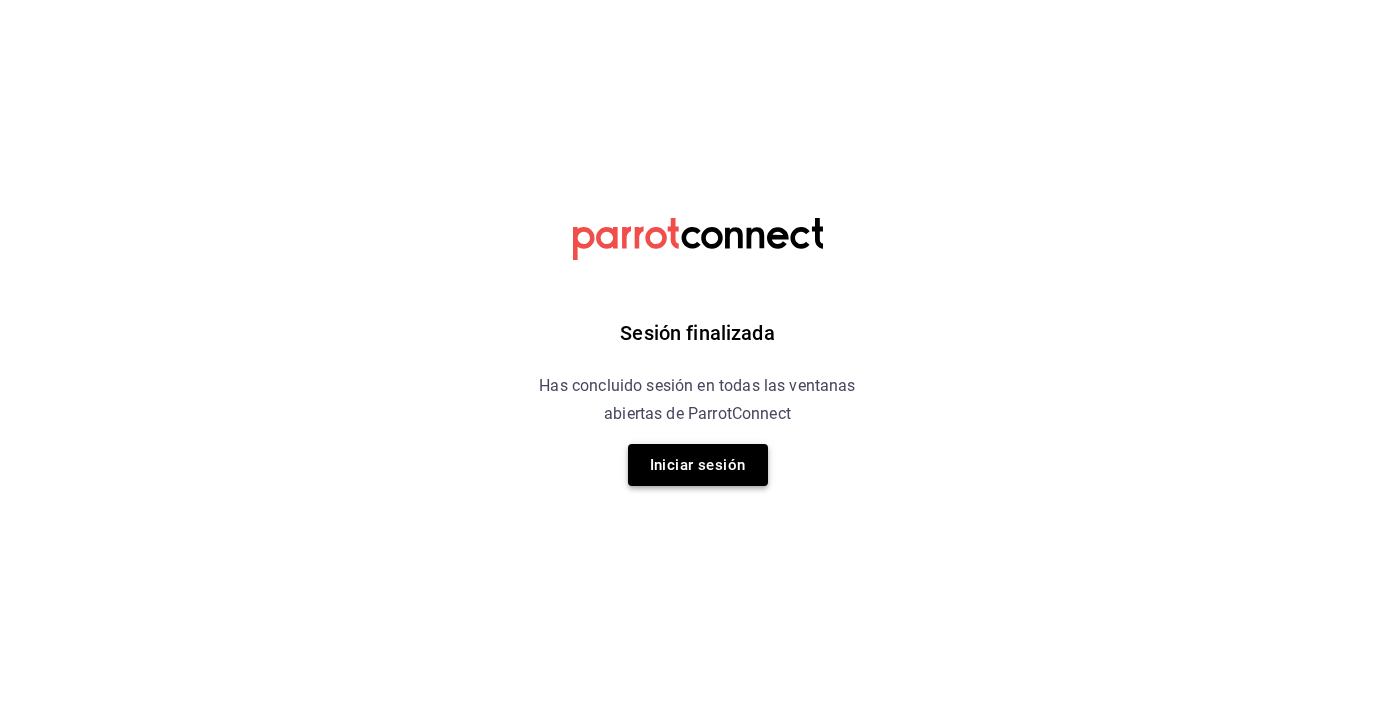 click on "Iniciar sesión" at bounding box center [698, 465] 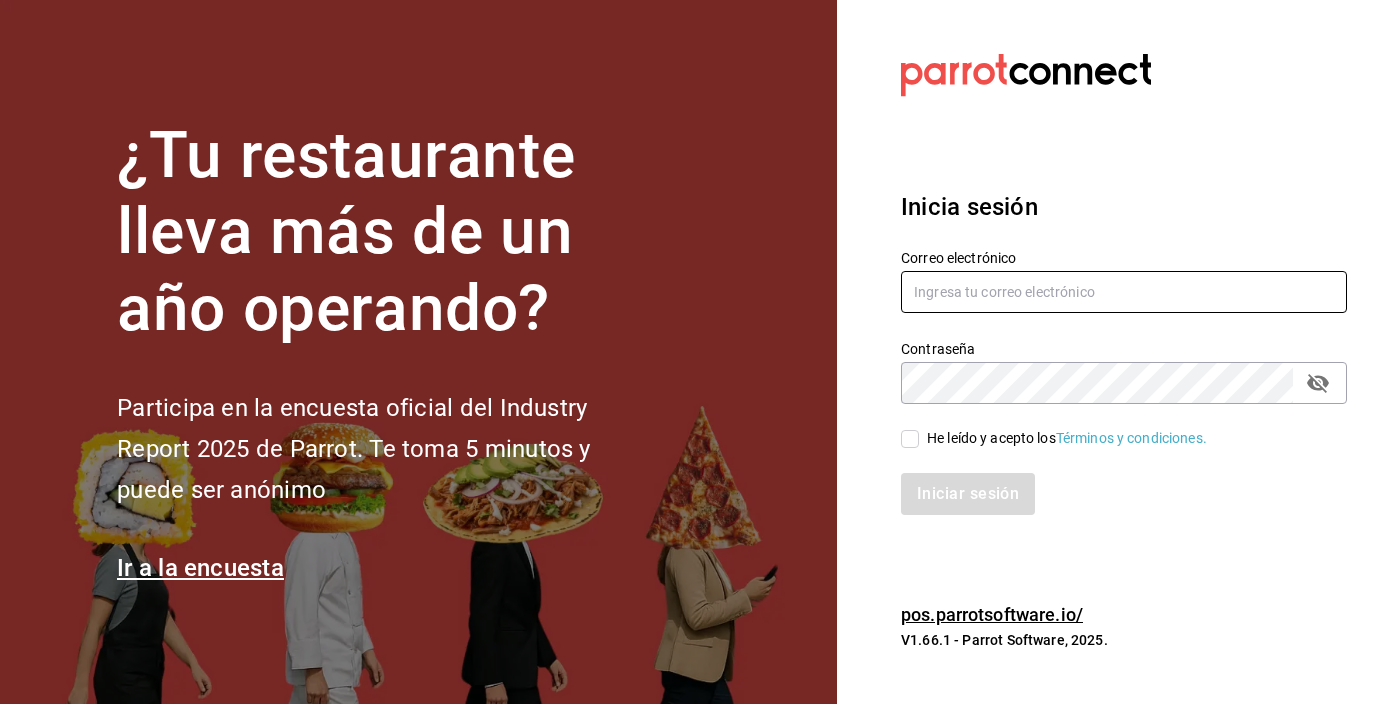 click at bounding box center (1124, 292) 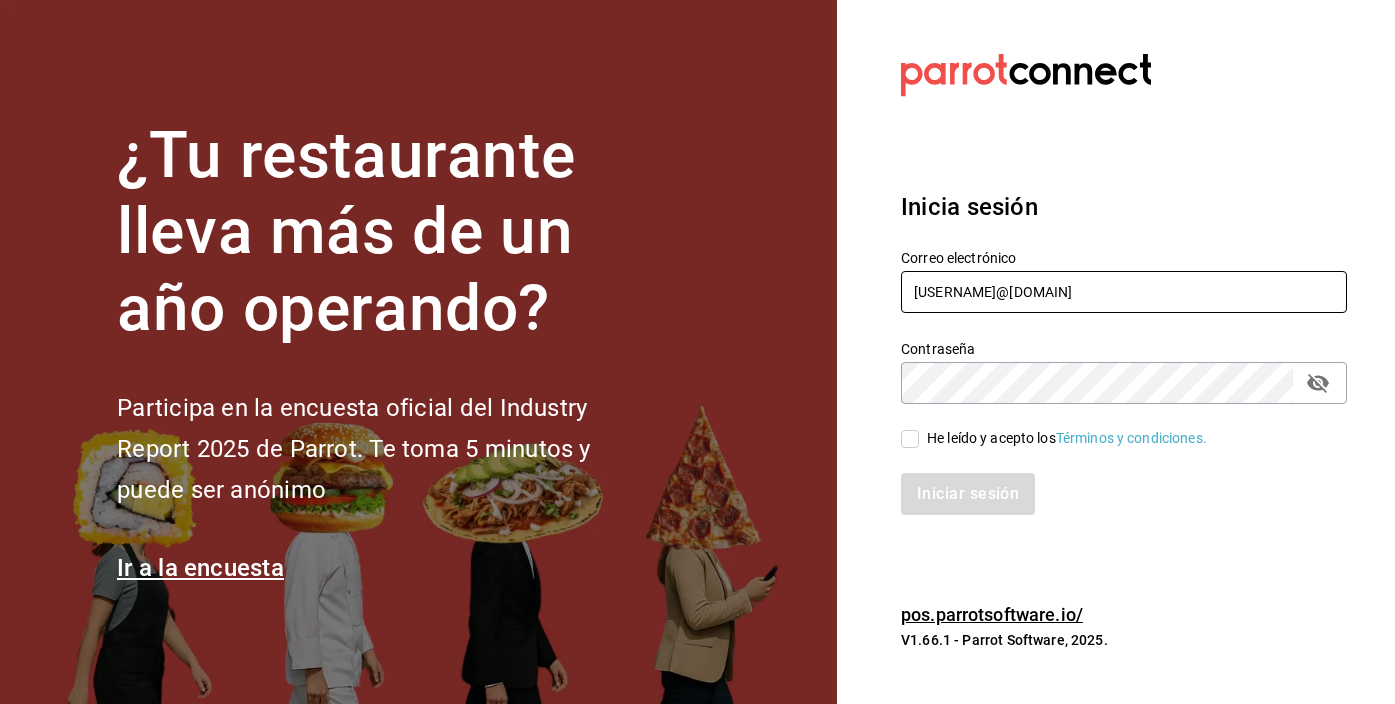 type on "mangoycocomid@gmail.com" 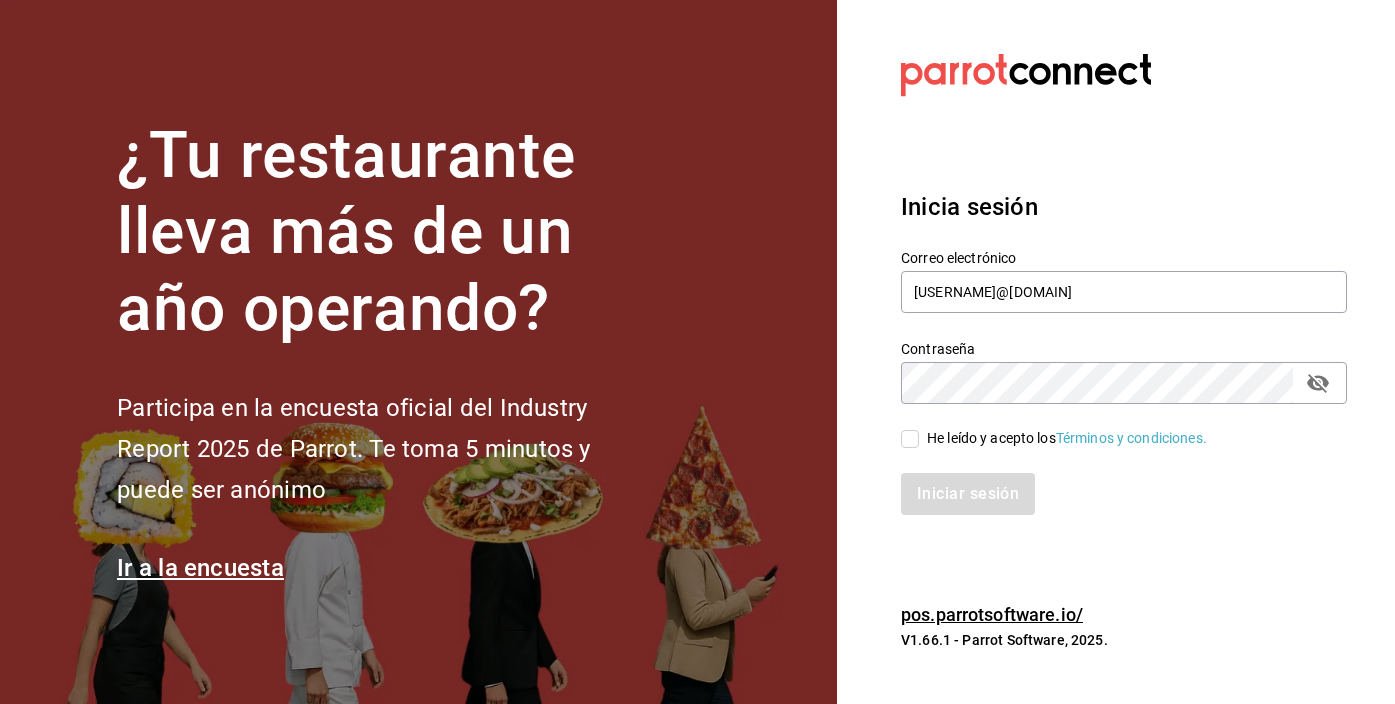 click on "He leído y acepto los  Términos y condiciones." at bounding box center (910, 439) 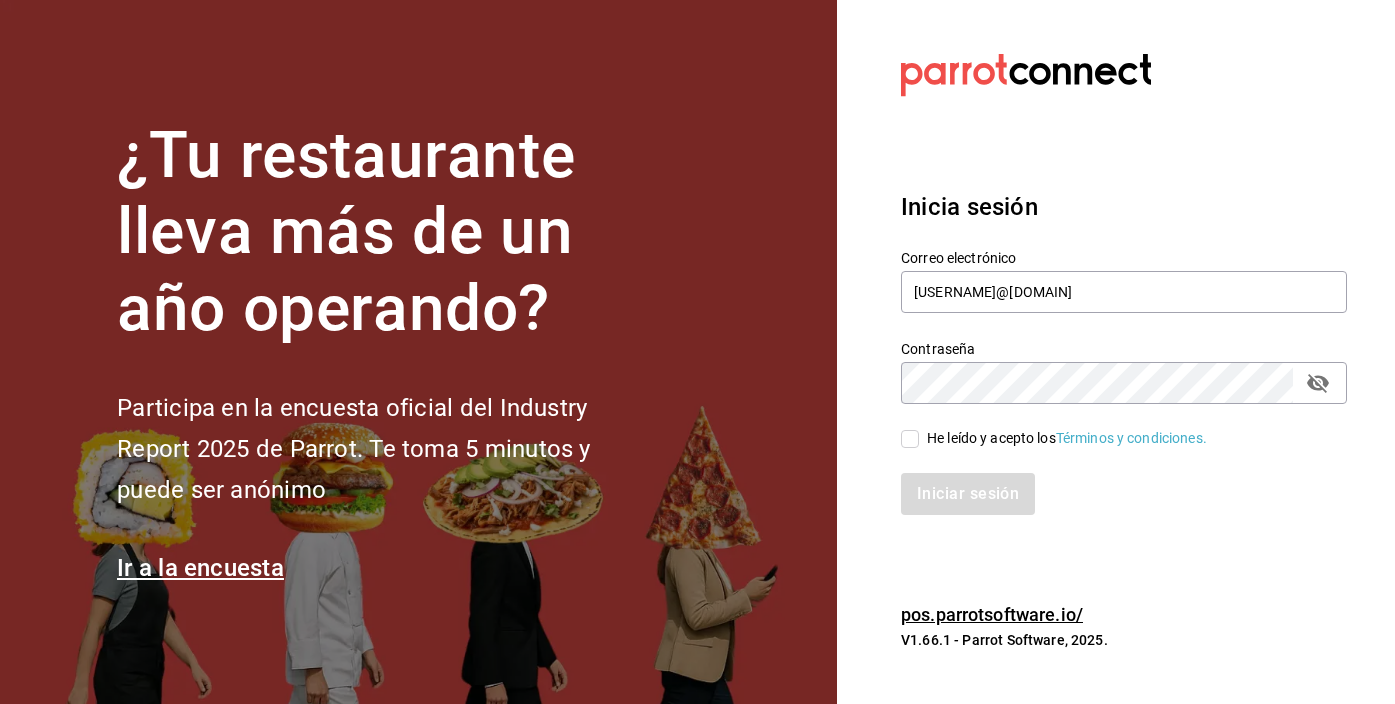 checkbox on "true" 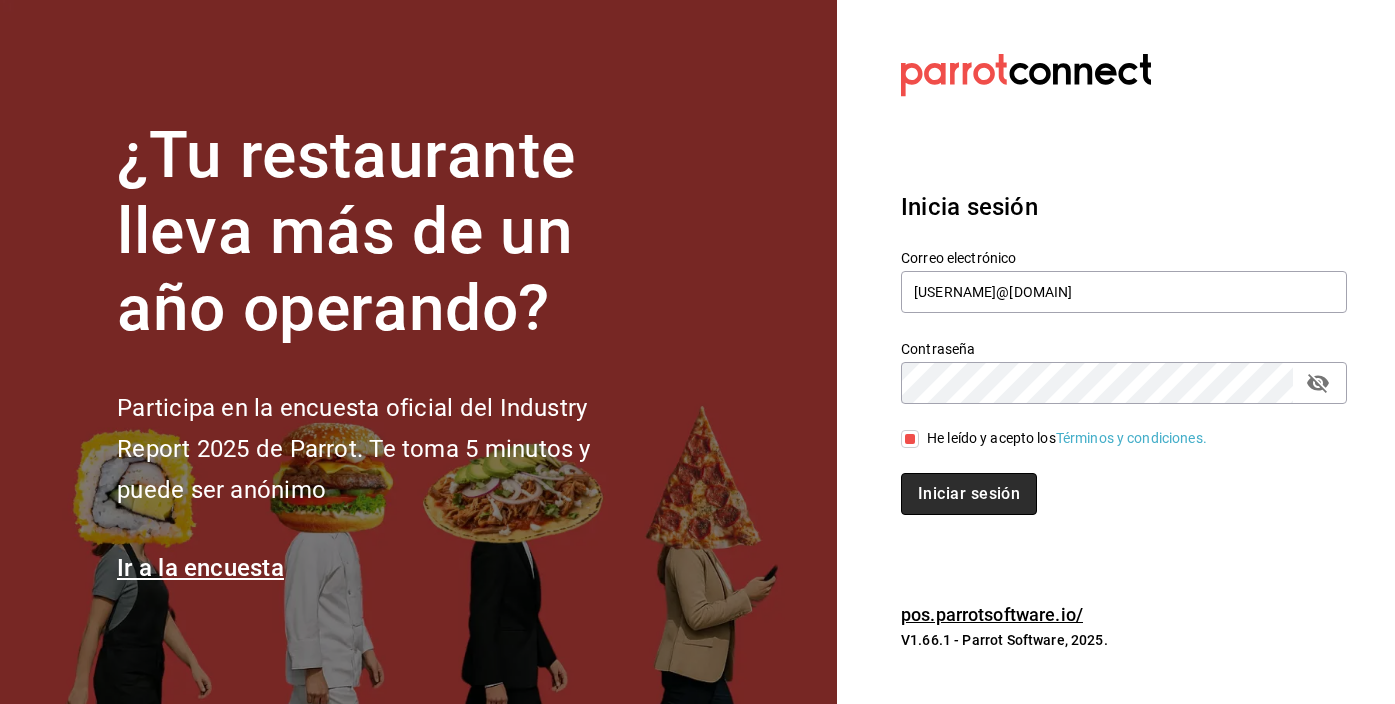 click on "Iniciar sesión" at bounding box center (969, 494) 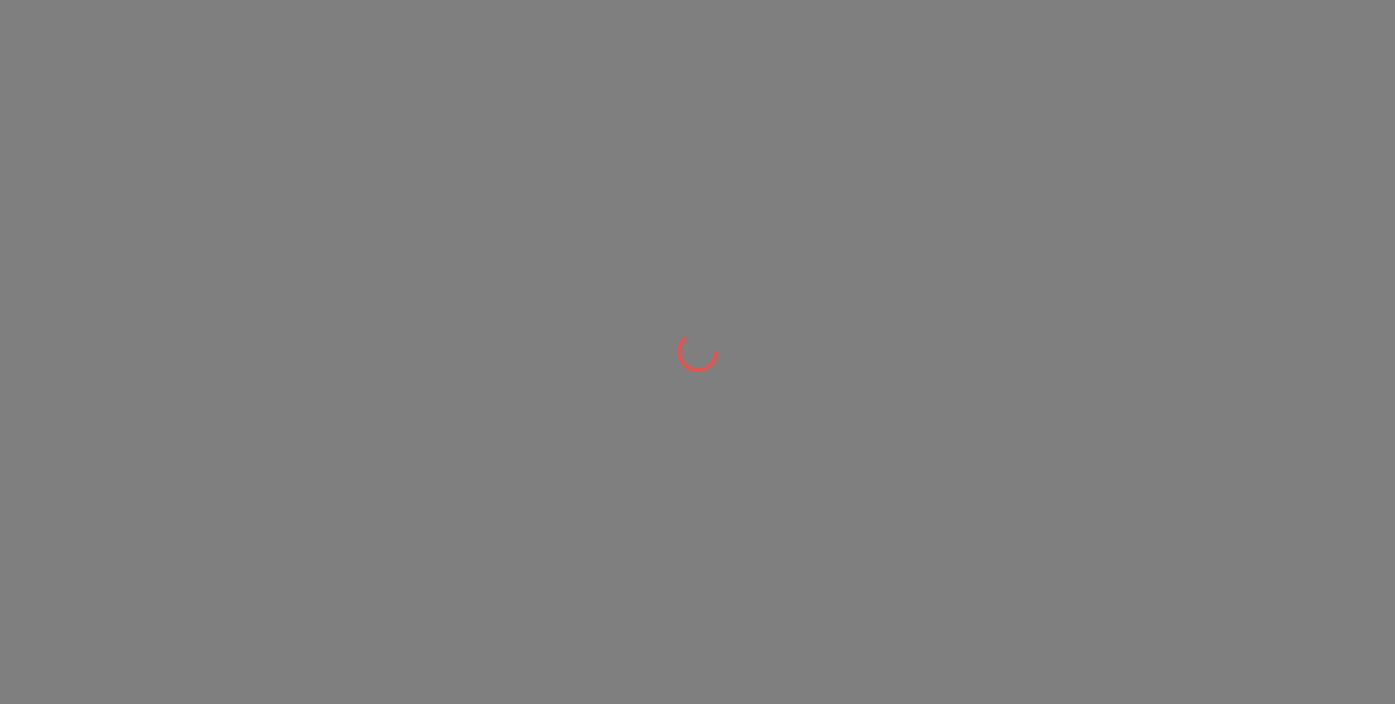 scroll, scrollTop: 0, scrollLeft: 0, axis: both 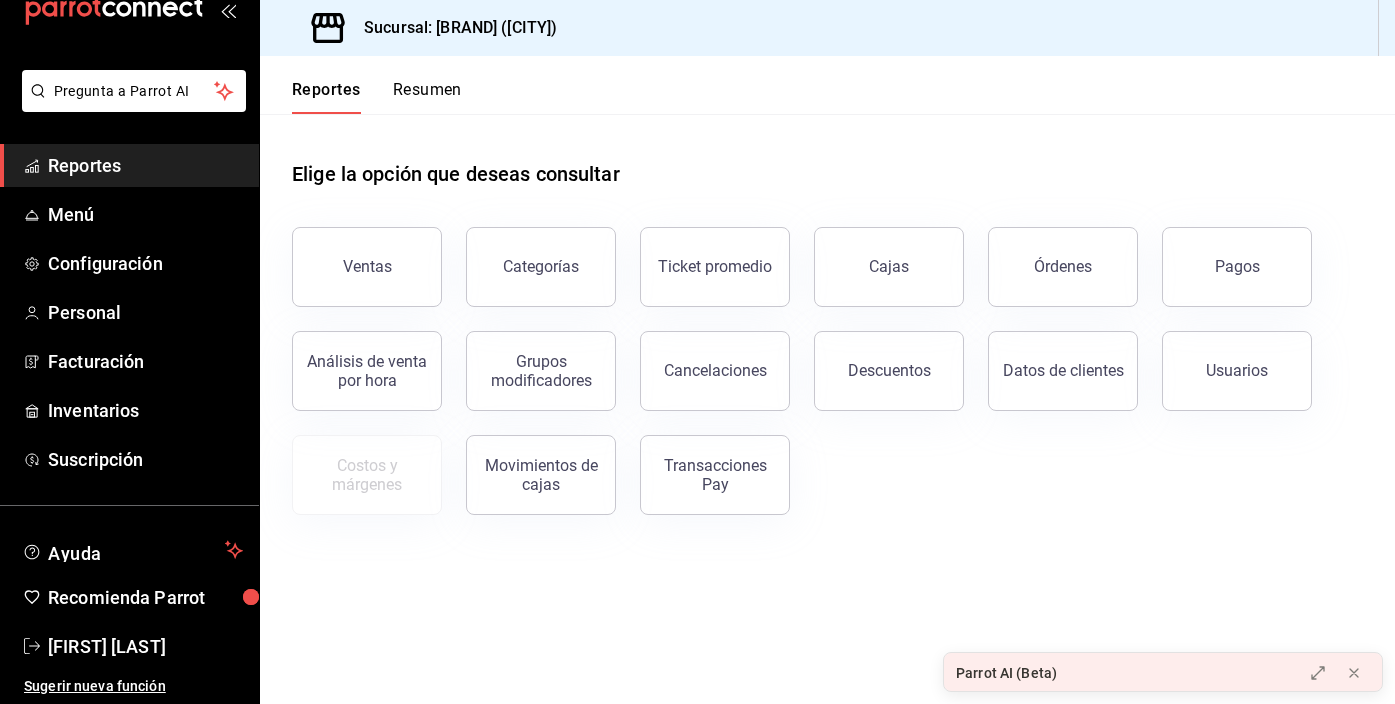 click on "Parrot AI (Beta)" at bounding box center [1117, 673] 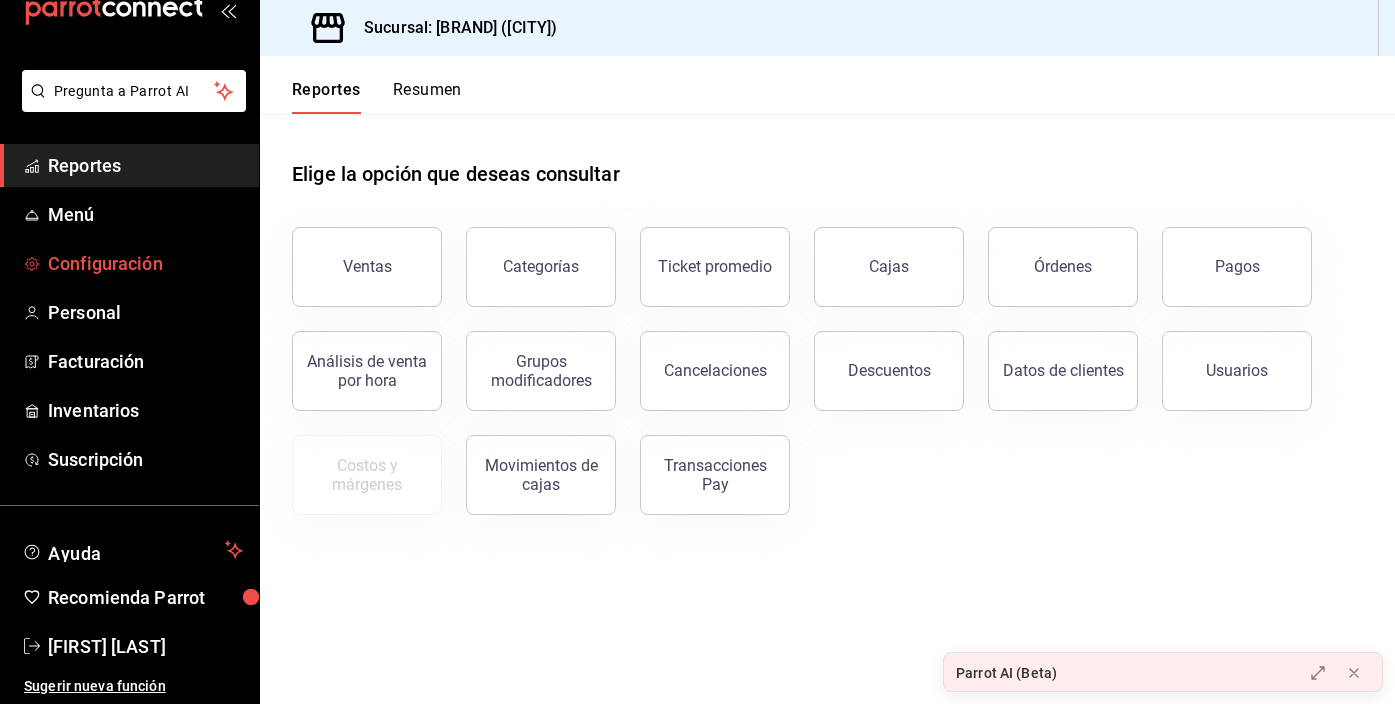 click on "Configuración" at bounding box center (145, 263) 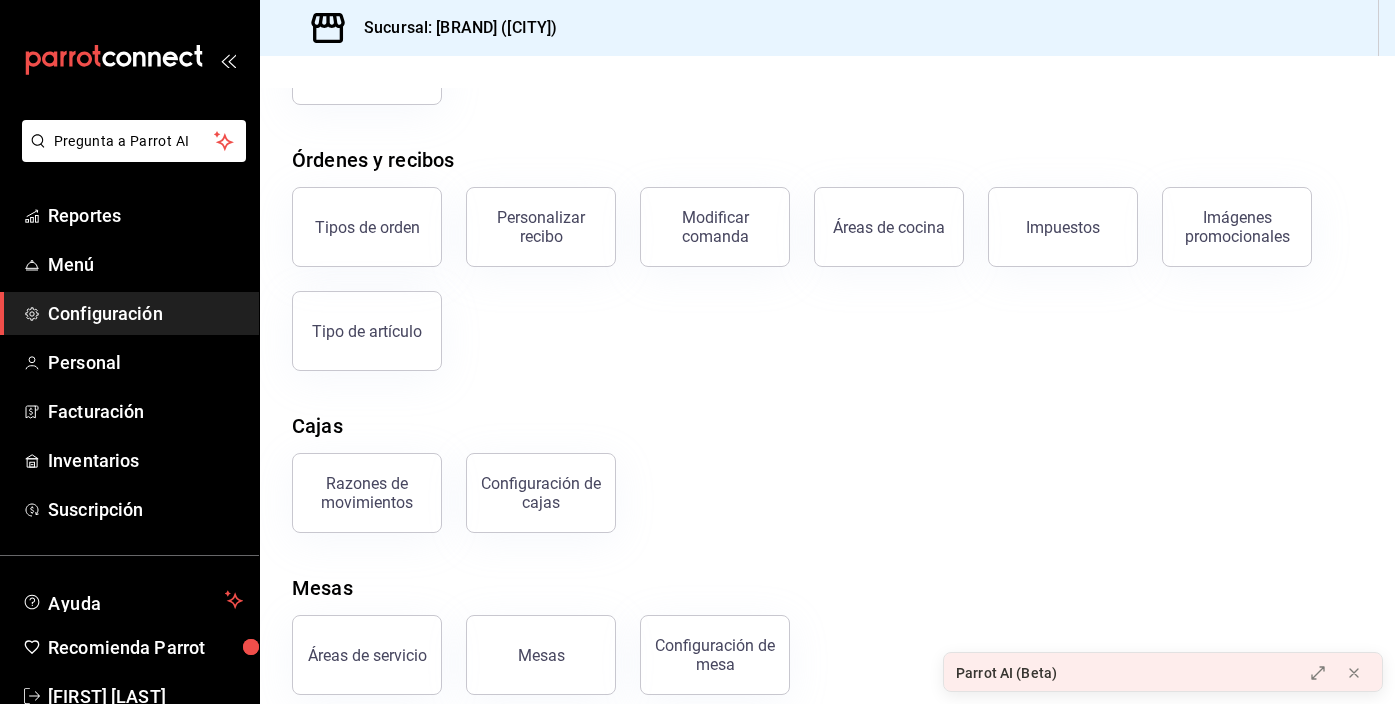 scroll, scrollTop: 310, scrollLeft: 0, axis: vertical 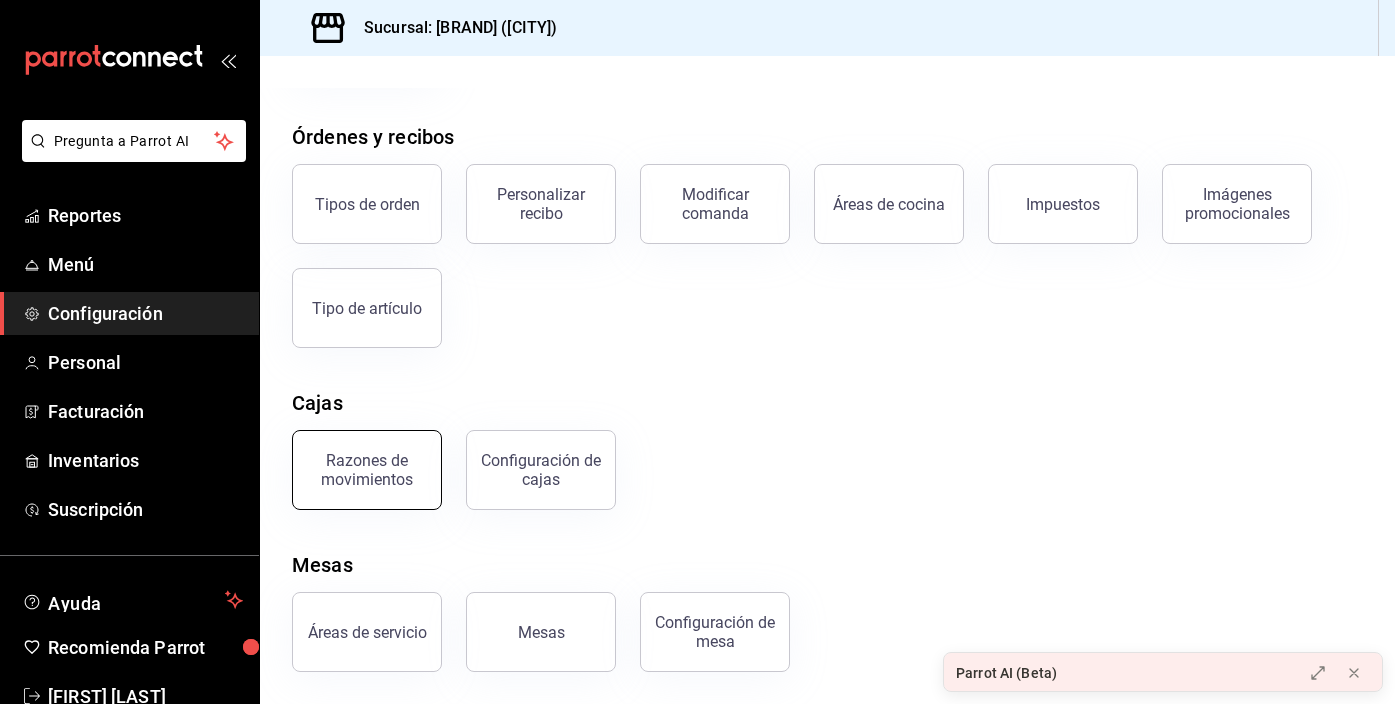 click on "Razones de movimientos" at bounding box center (367, 470) 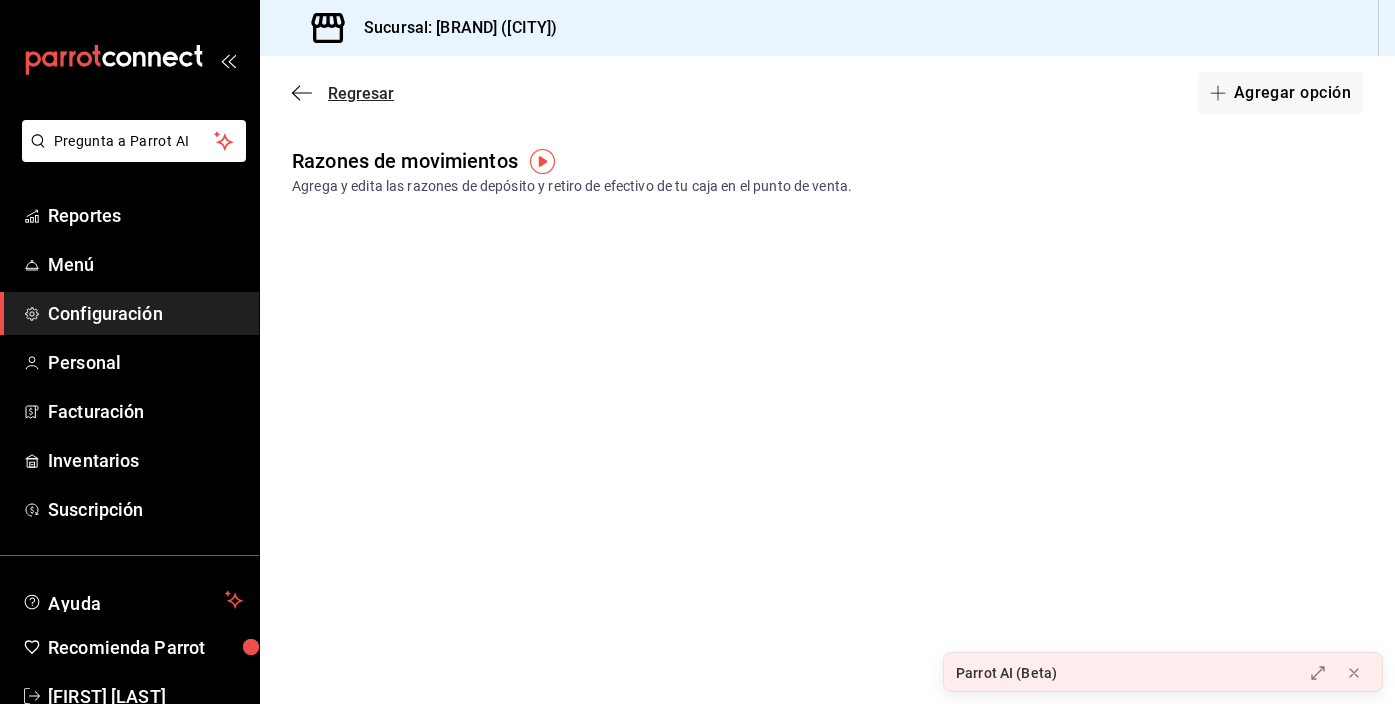 click on "Regresar" at bounding box center [343, 93] 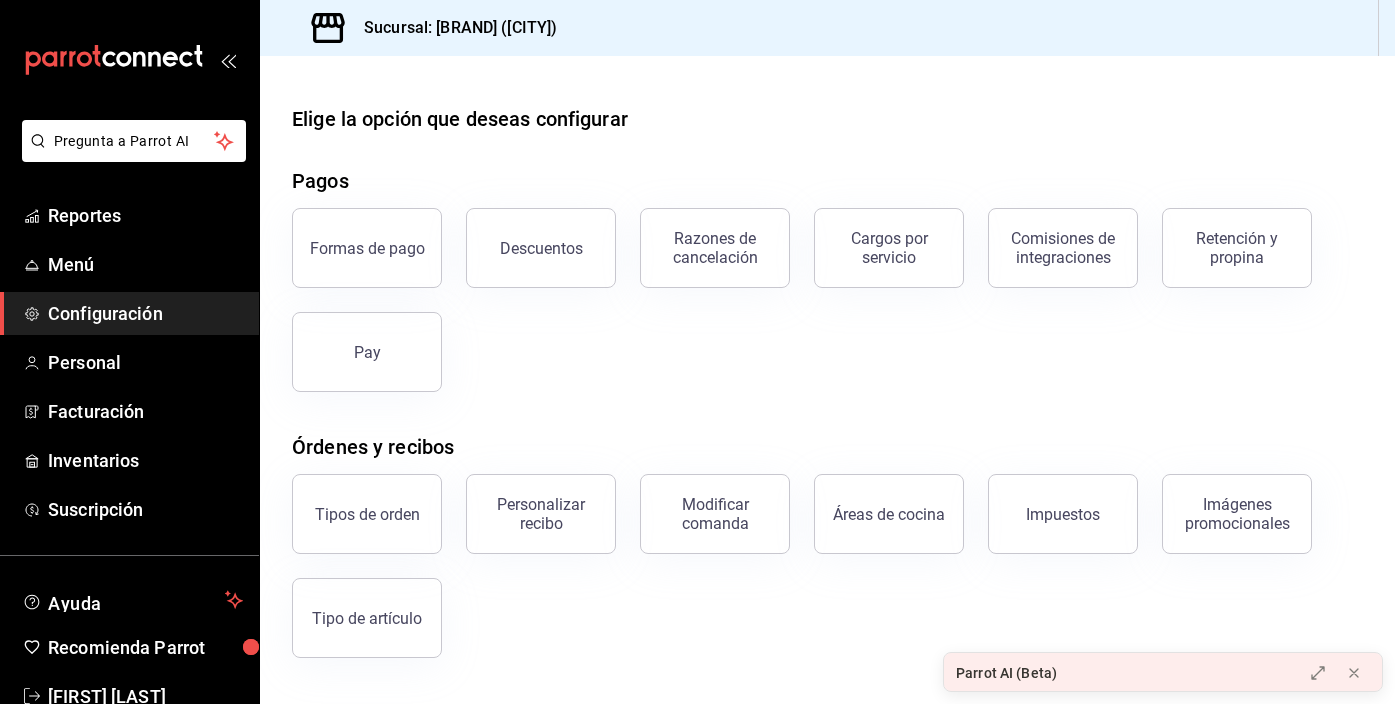 click on "Parrot AI (Beta)" at bounding box center (1117, 673) 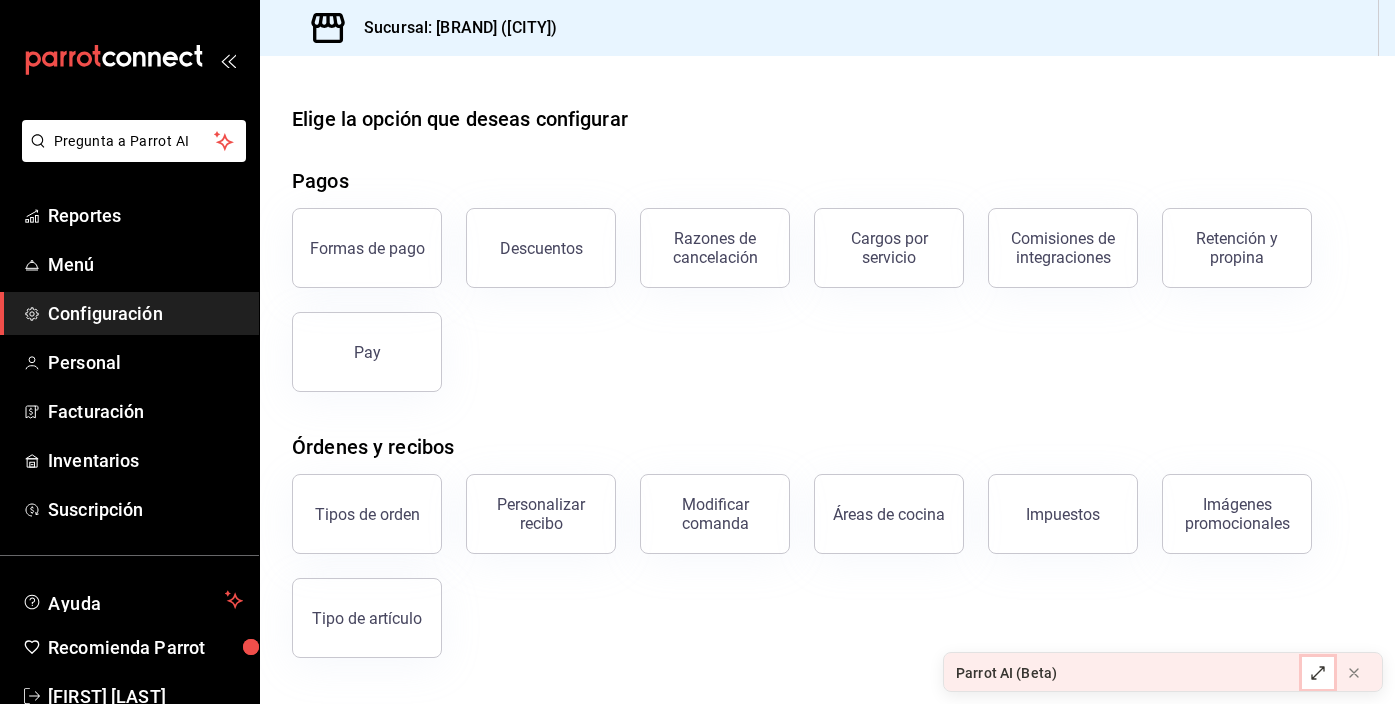 click 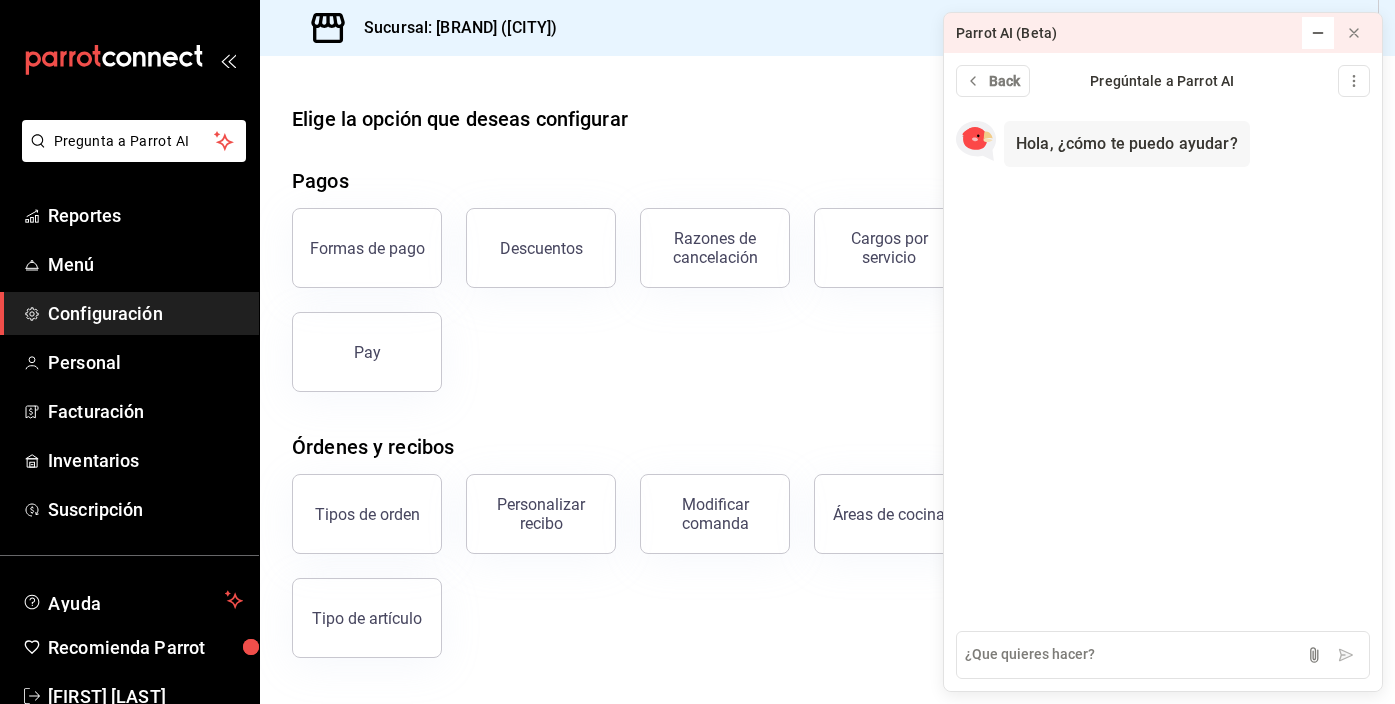 scroll, scrollTop: 90, scrollLeft: 0, axis: vertical 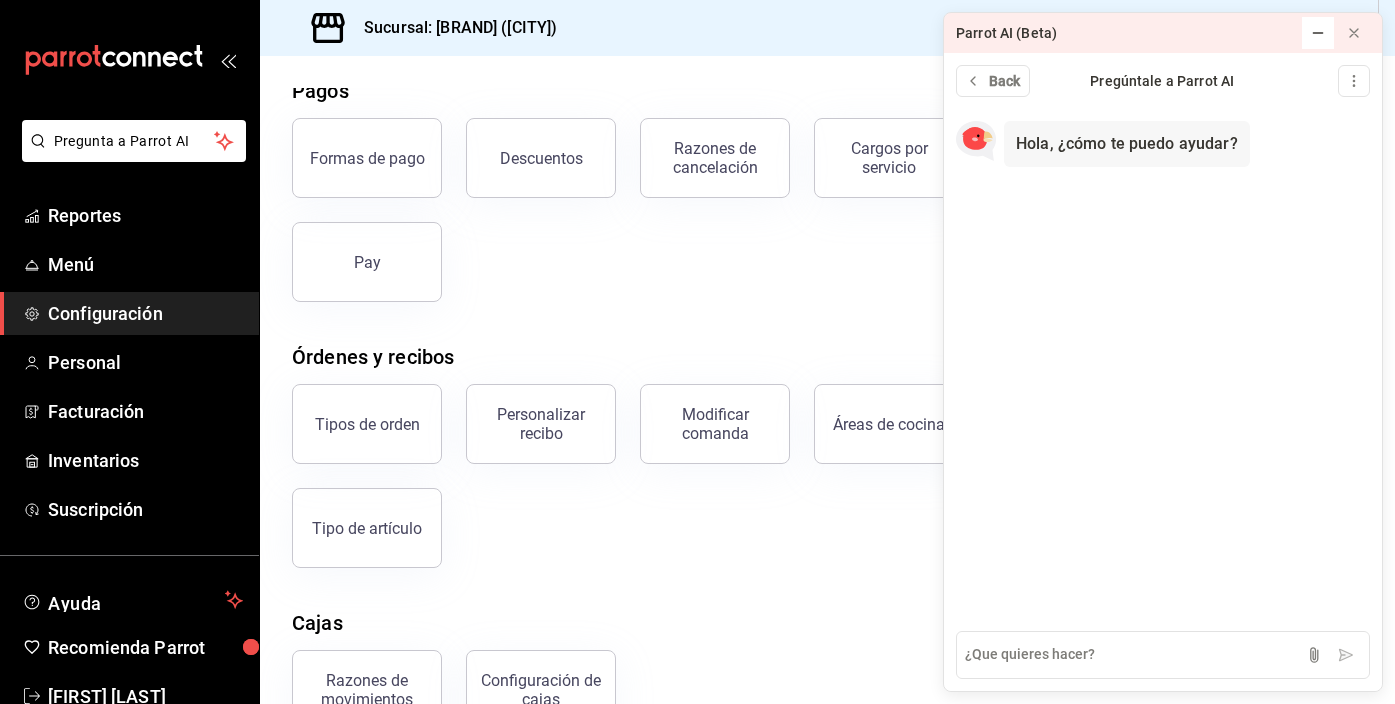click on "Elige la opción que deseas configurar Pagos Formas de pago Descuentos Razones de cancelación Cargos por servicio Comisiones de integraciones Retención y propina Pay Órdenes y recibos Tipos de orden Personalizar recibo Modificar comanda Áreas de cocina Impuestos Imágenes promocionales Tipo de artículo Cajas Razones de movimientos Configuración de cajas Mesas Áreas de servicio Mesas Configuración de mesa" at bounding box center [827, 453] 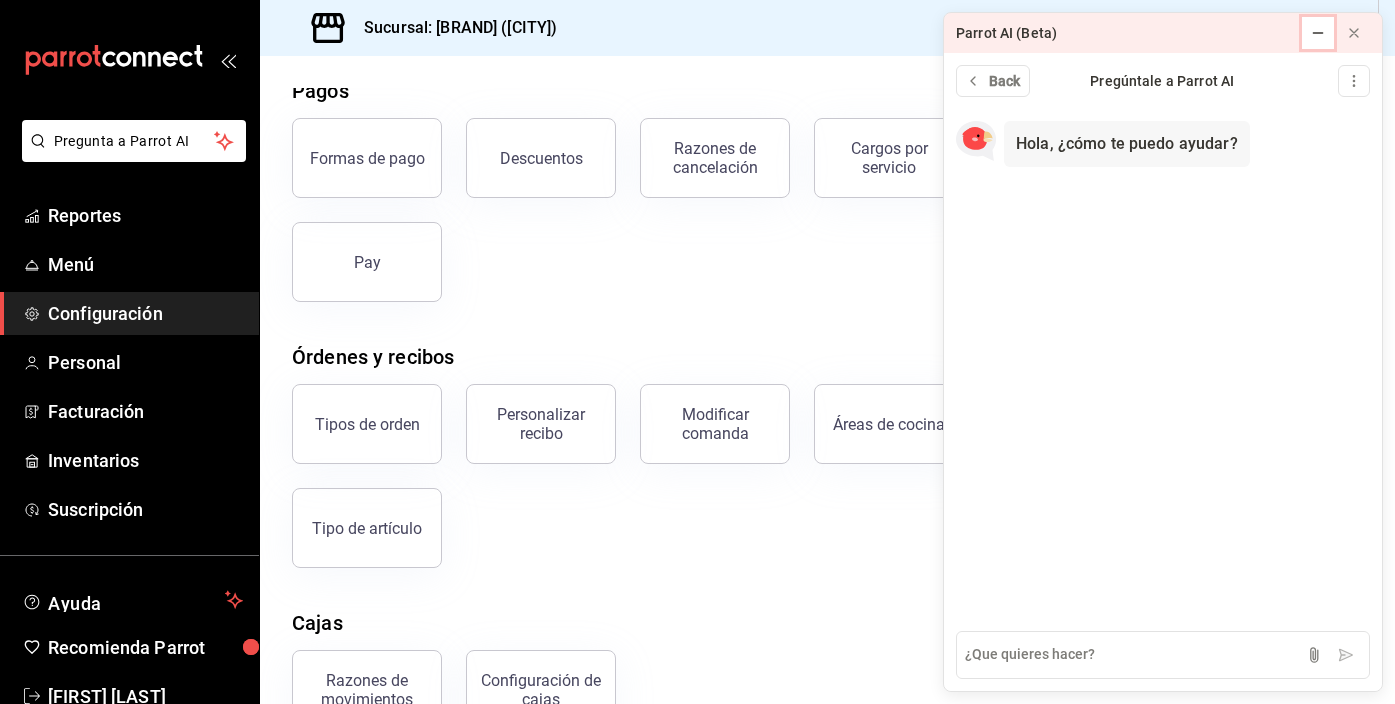 click 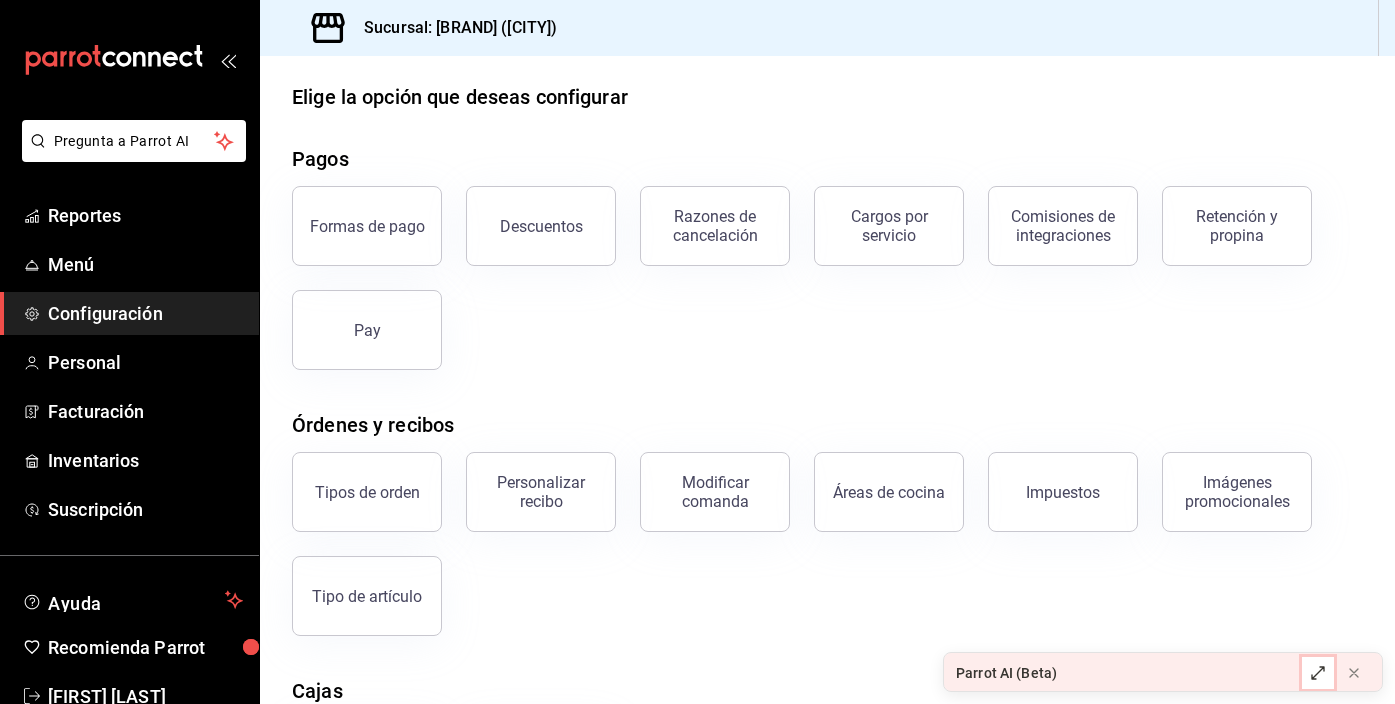 scroll, scrollTop: 0, scrollLeft: 0, axis: both 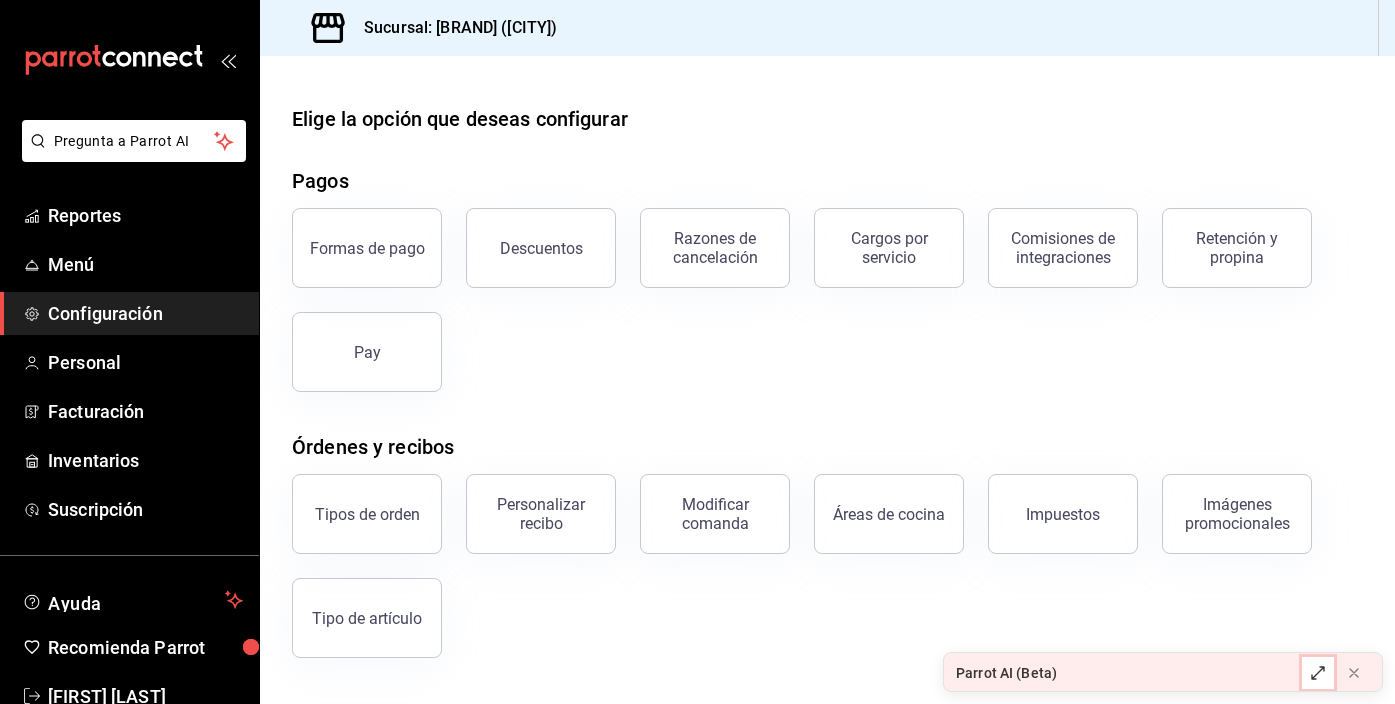 click 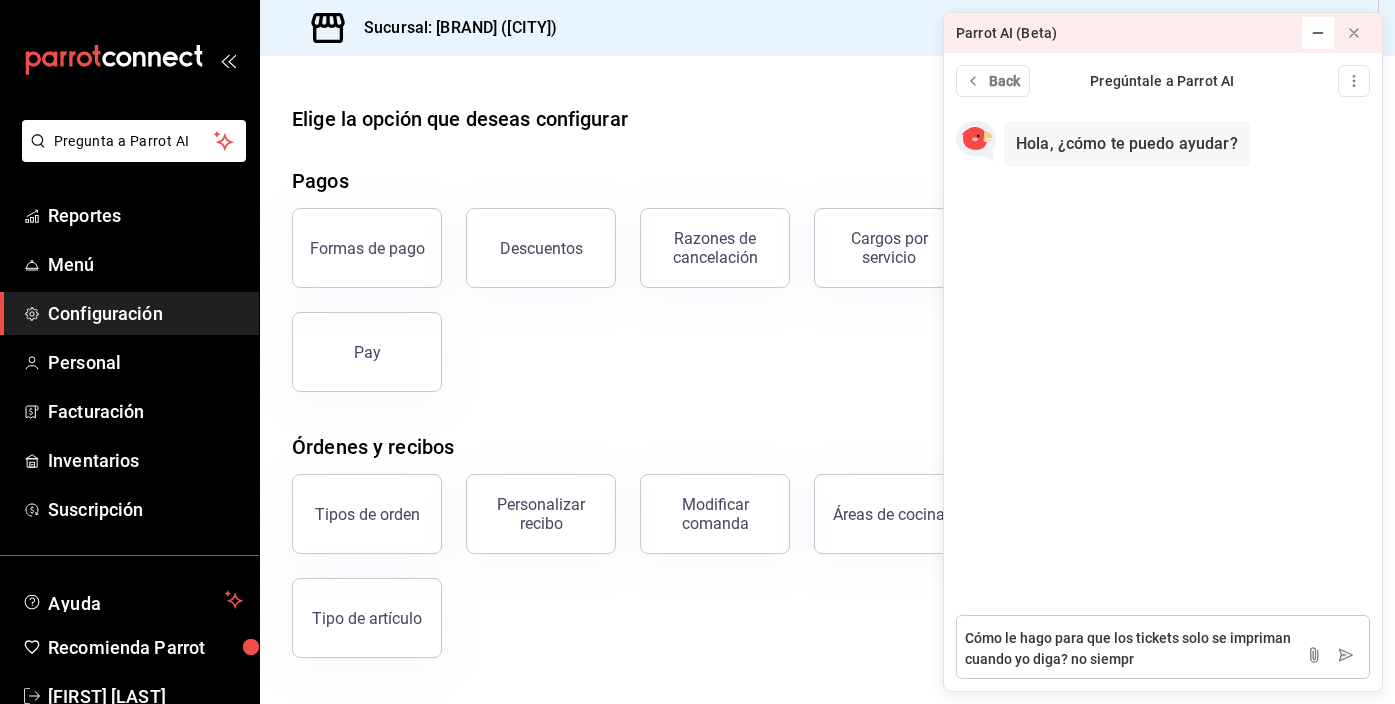 type on "Cómo le hago para que los tickets solo se impriman cuando yo diga? no siempre" 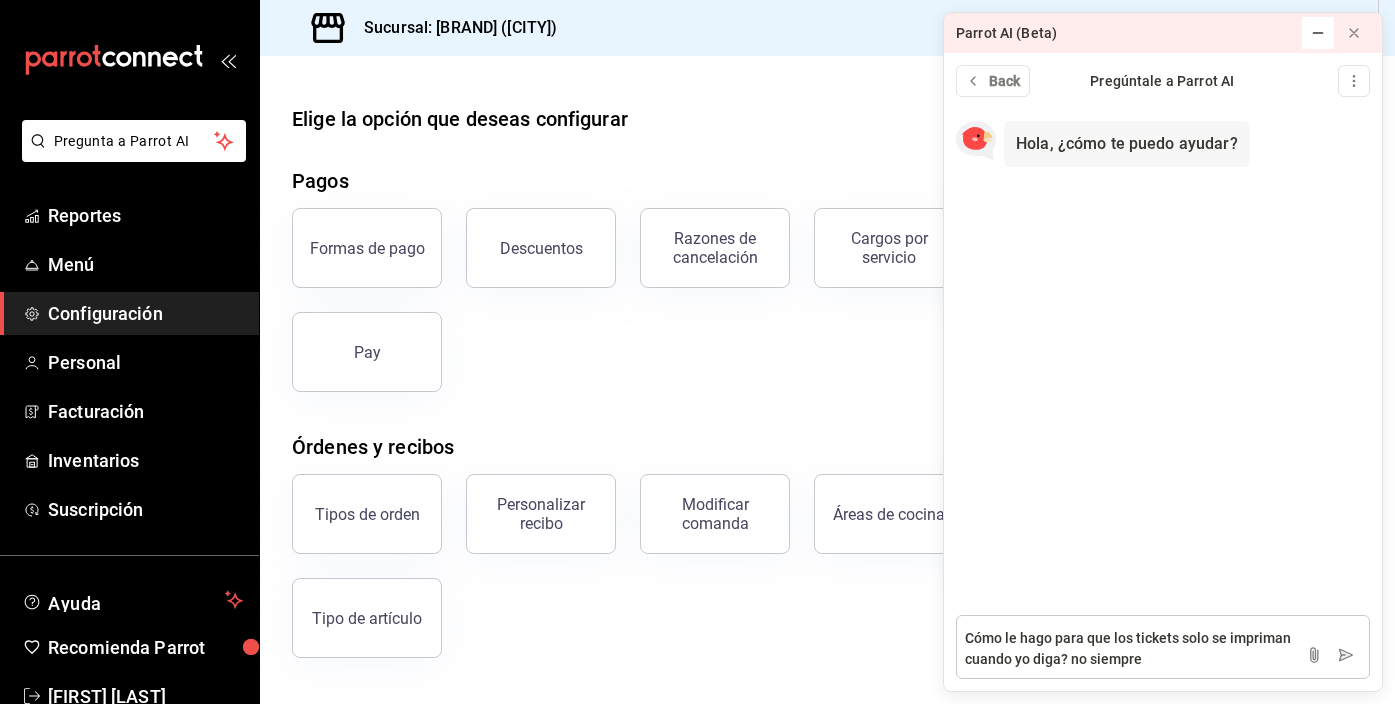 type 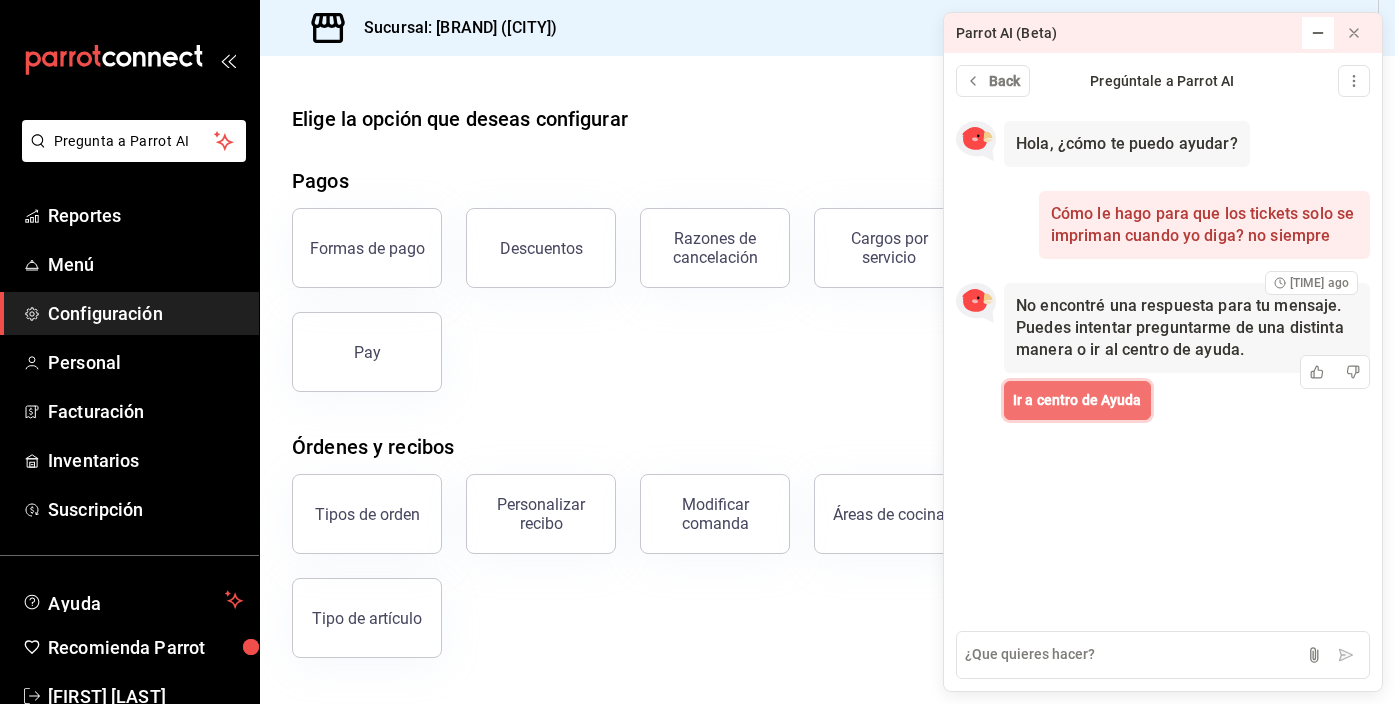 click on "Ir a centro de Ayuda" at bounding box center (1077, 400) 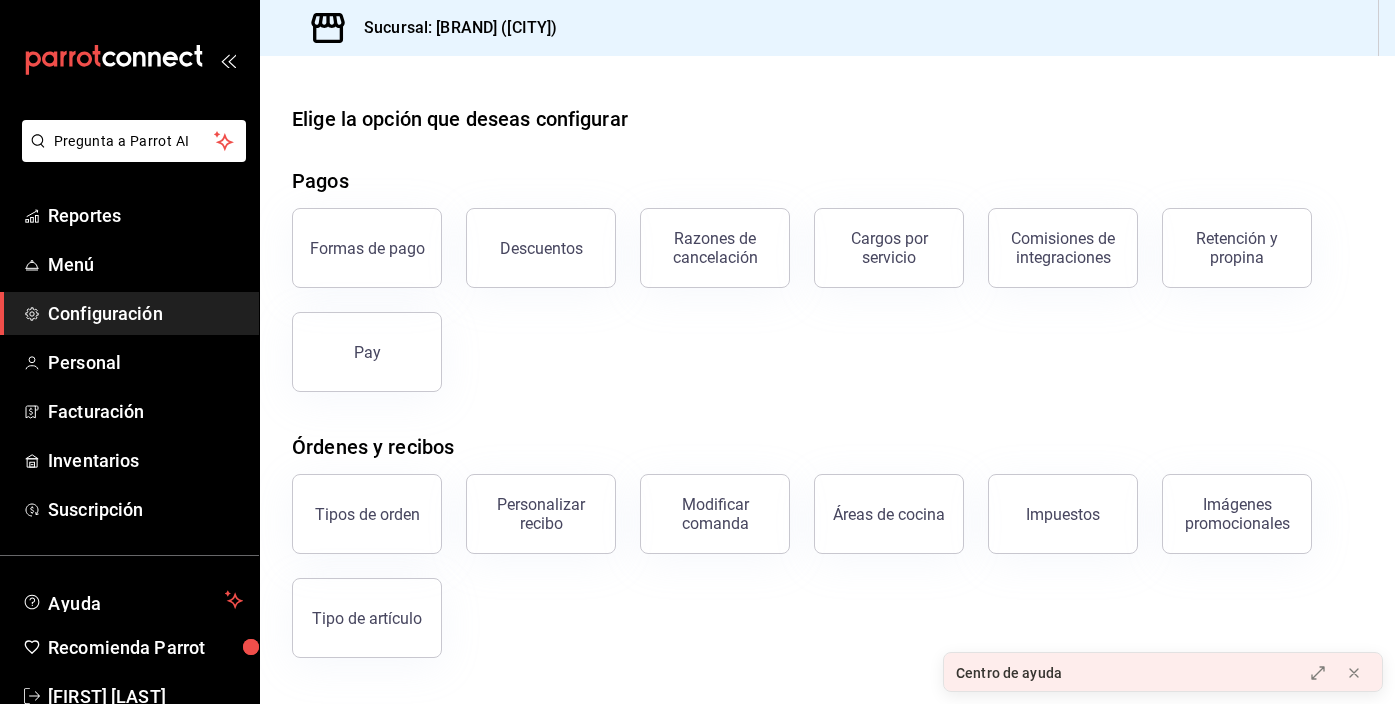 click on "Centro de ayuda" at bounding box center (1117, 673) 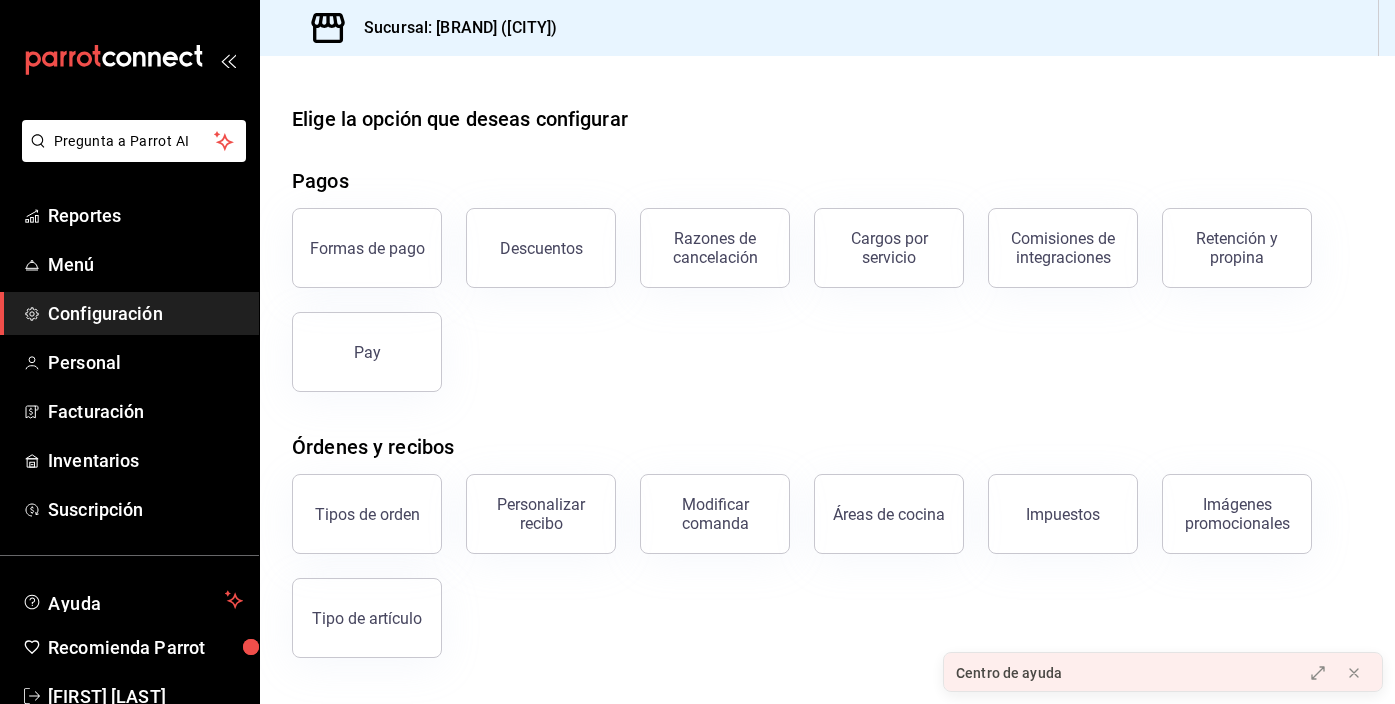 click on "Centro de ayuda" at bounding box center (1009, 673) 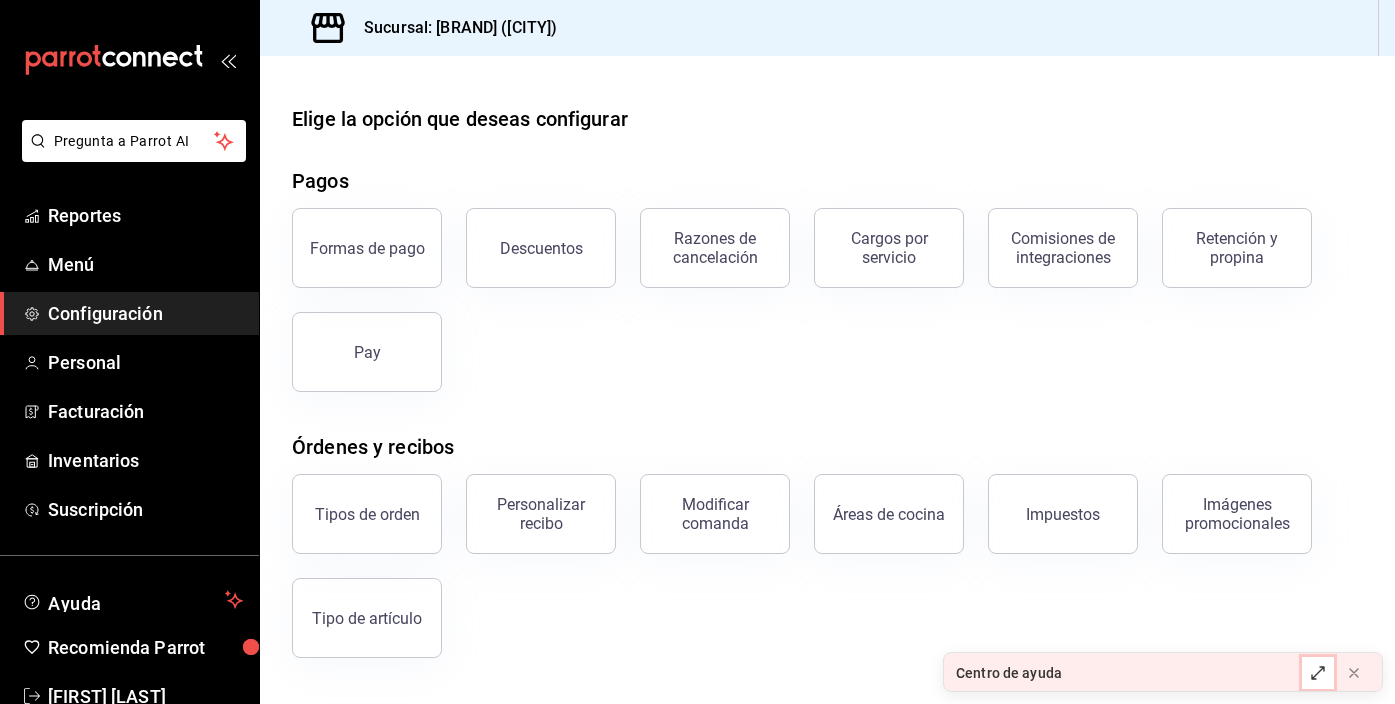 click 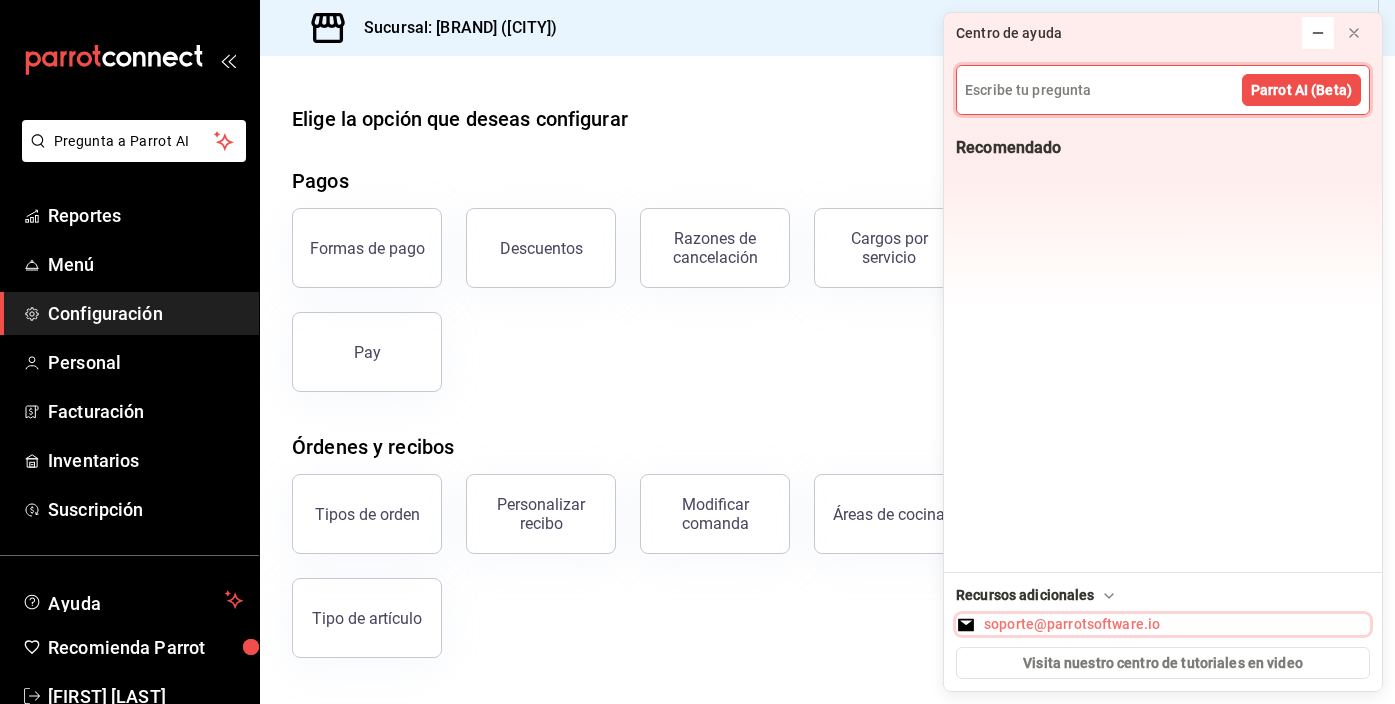 click on "soporte@parrotsoftware.io" at bounding box center (1072, 624) 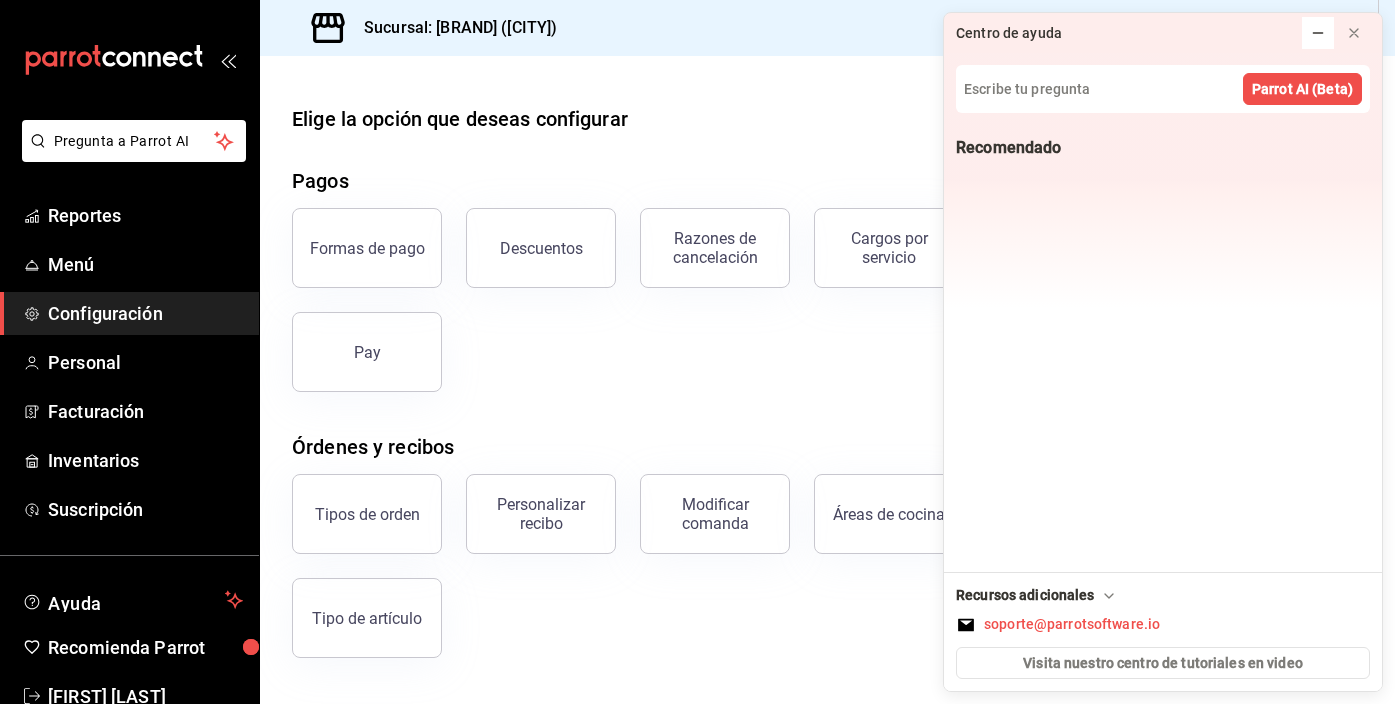 click on "Elige la opción que deseas configurar Pagos Formas de pago Descuentos Razones de cancelación Cargos por servicio Comisiones de integraciones Retención y propina Pay Órdenes y recibos Tipos de orden Personalizar recibo Modificar comanda Áreas de cocina Impuestos Imágenes promocionales Tipo de artículo Cajas Razones de movimientos Configuración de cajas Mesas Áreas de servicio Mesas Configuración de mesa" at bounding box center (827, 543) 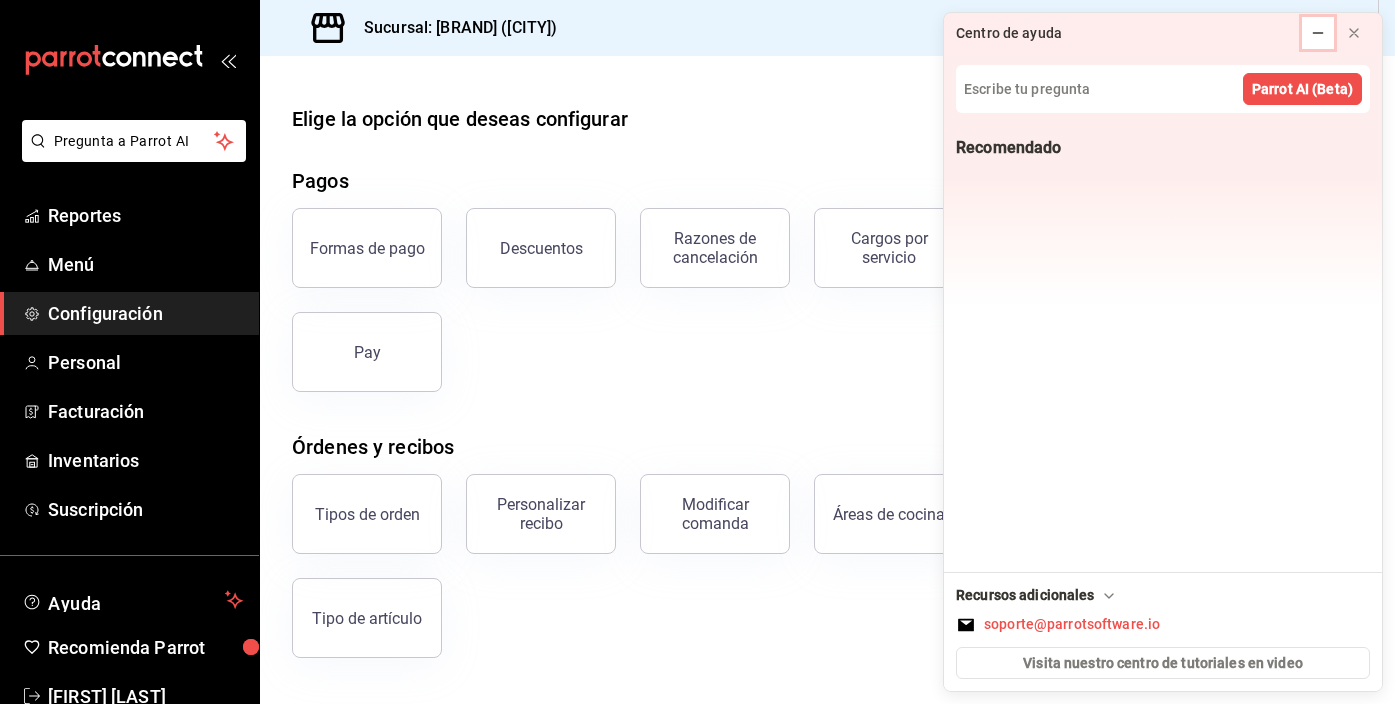 click 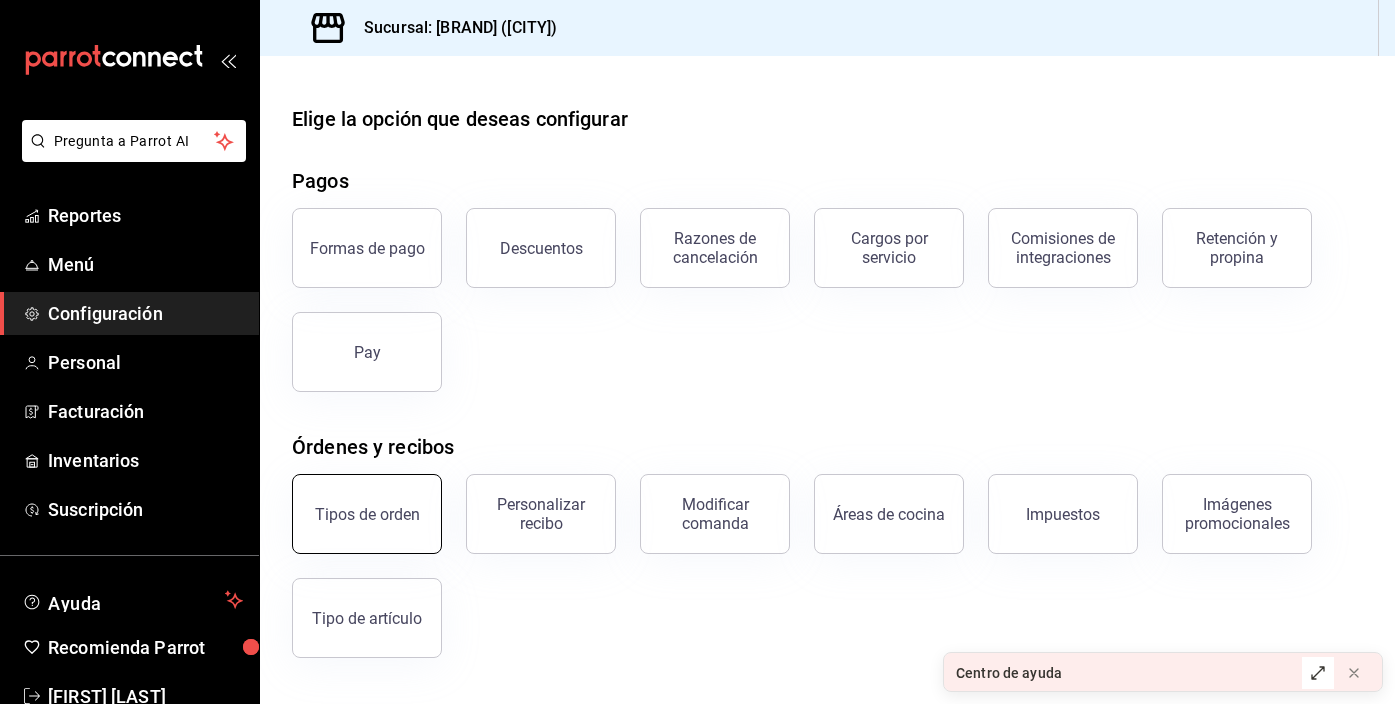 click on "Tipos de orden" at bounding box center [367, 514] 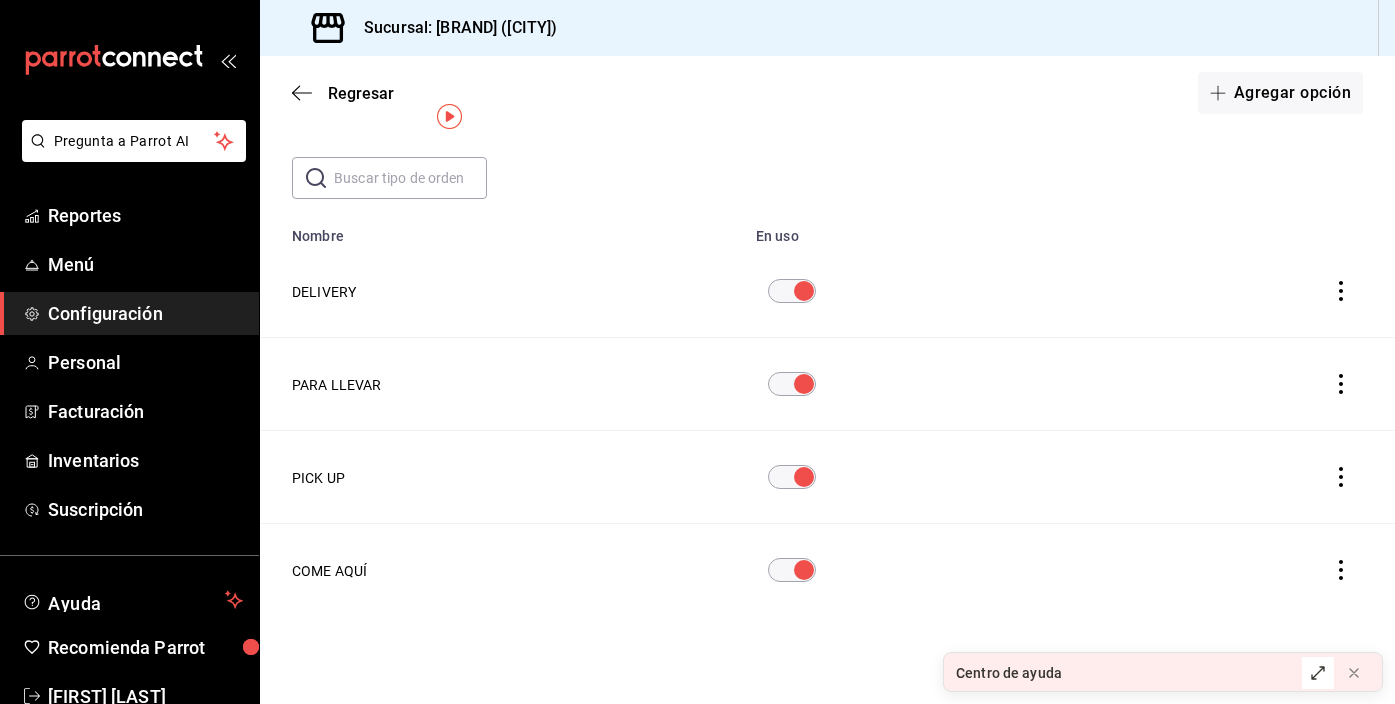 scroll, scrollTop: 0, scrollLeft: 0, axis: both 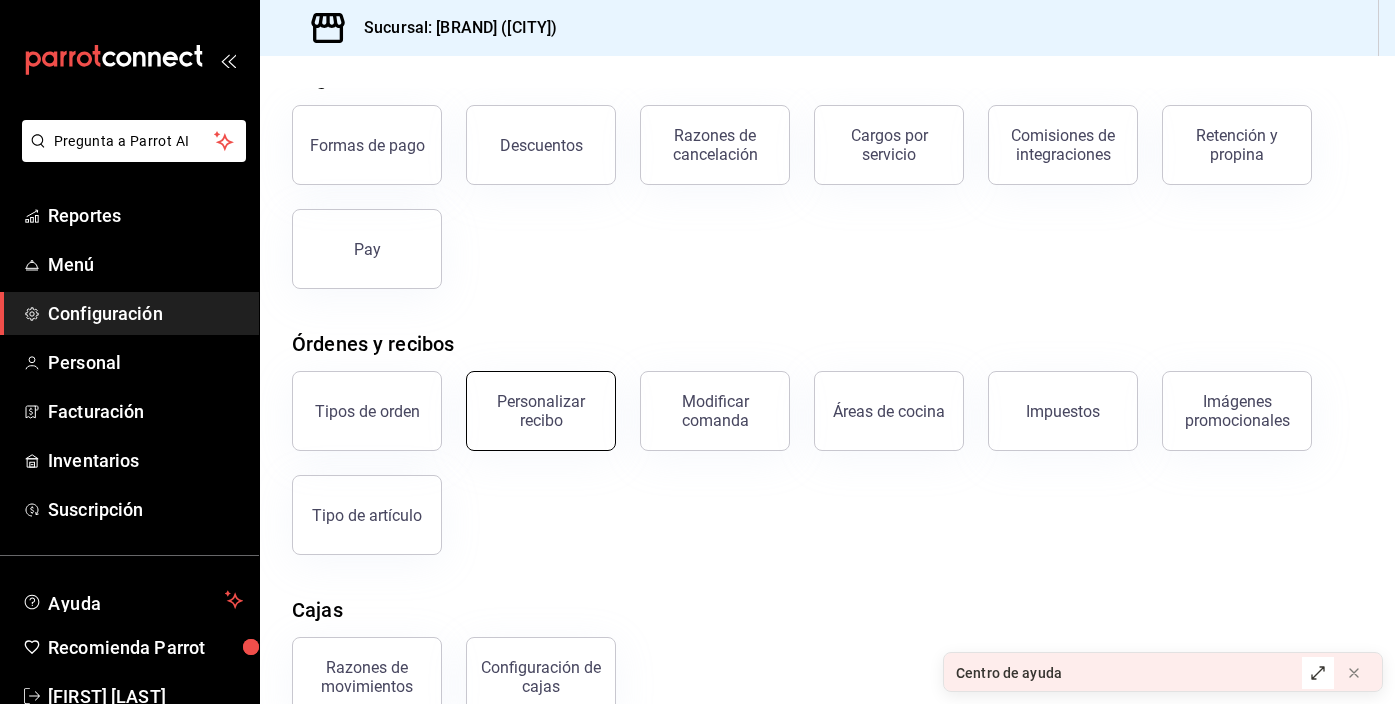 click on "Personalizar recibo" at bounding box center [541, 411] 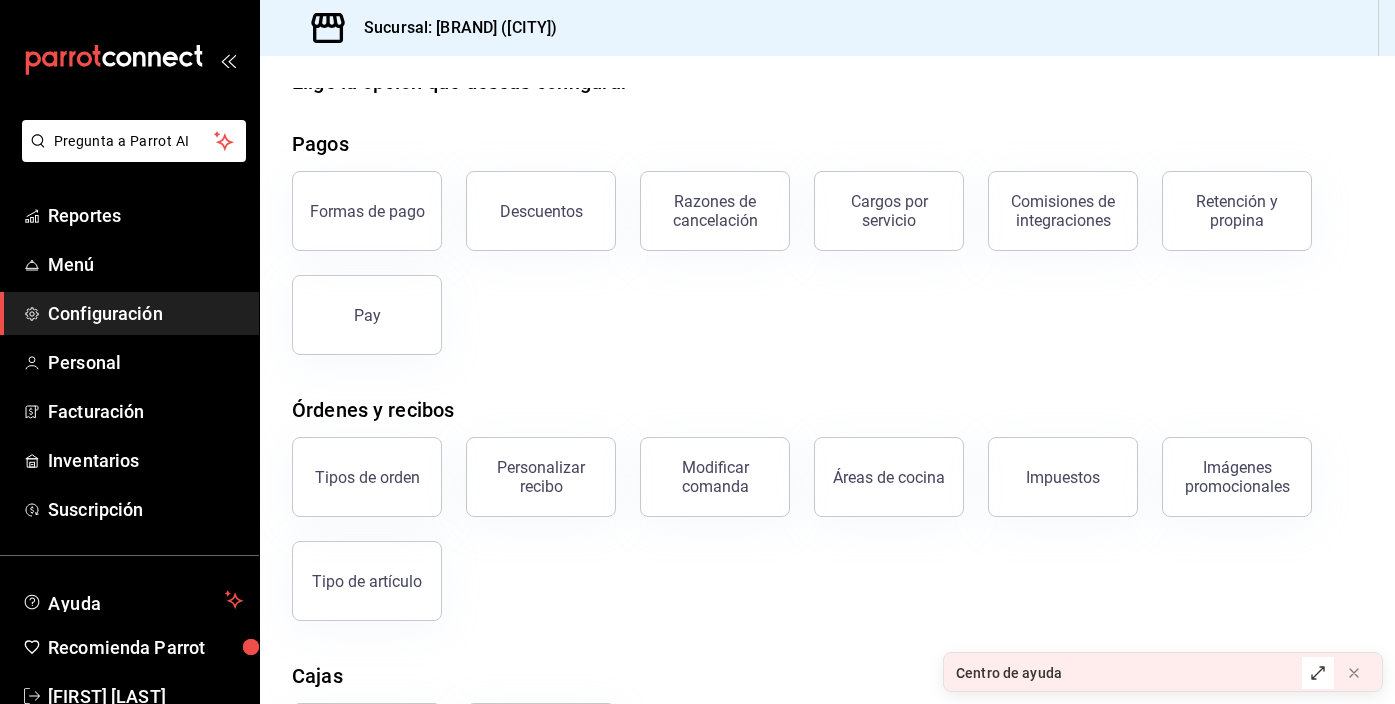 scroll, scrollTop: 43, scrollLeft: 0, axis: vertical 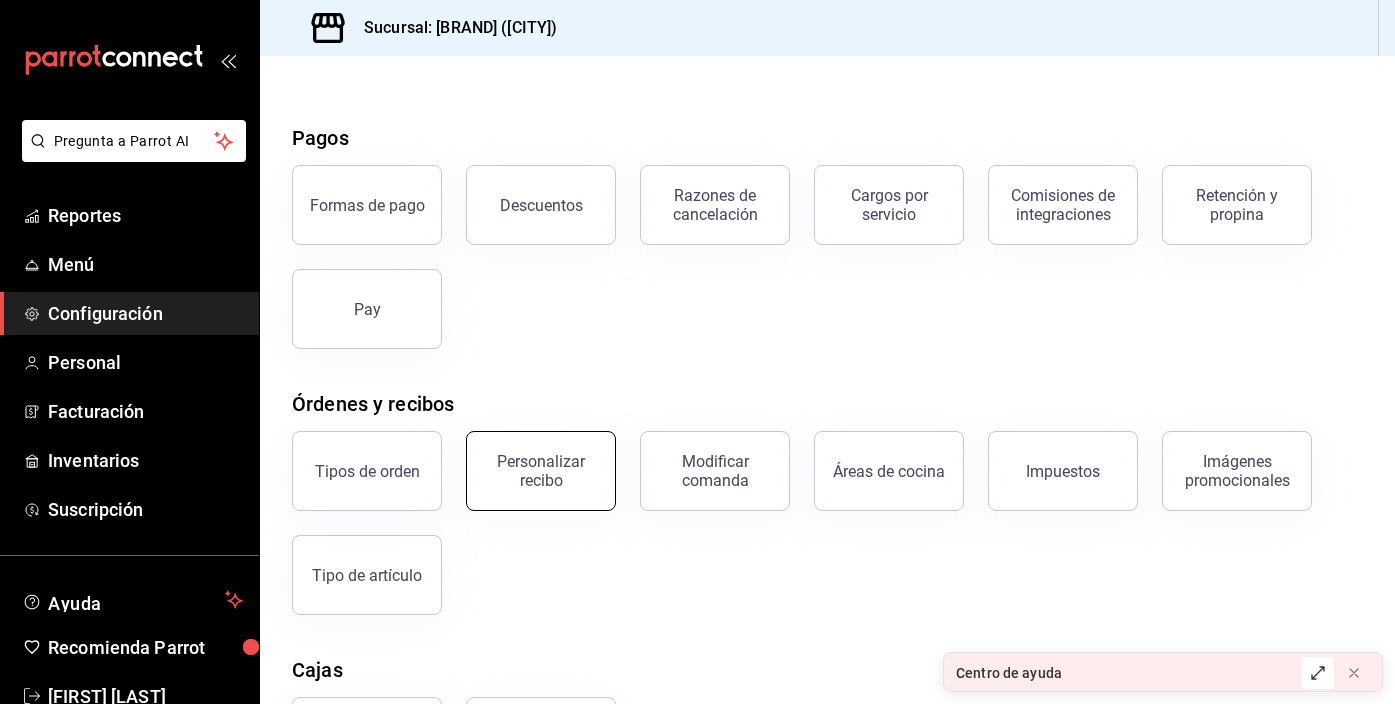 click on "Personalizar recibo" at bounding box center [541, 471] 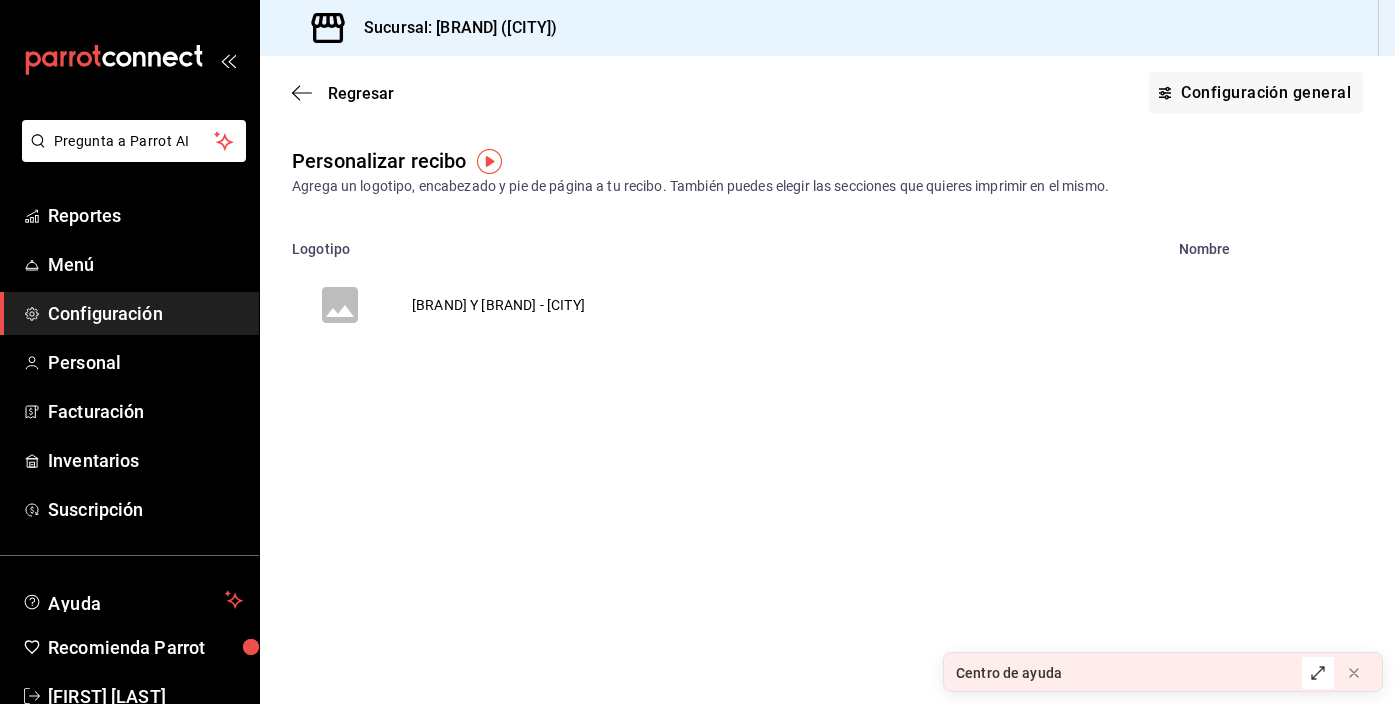 click 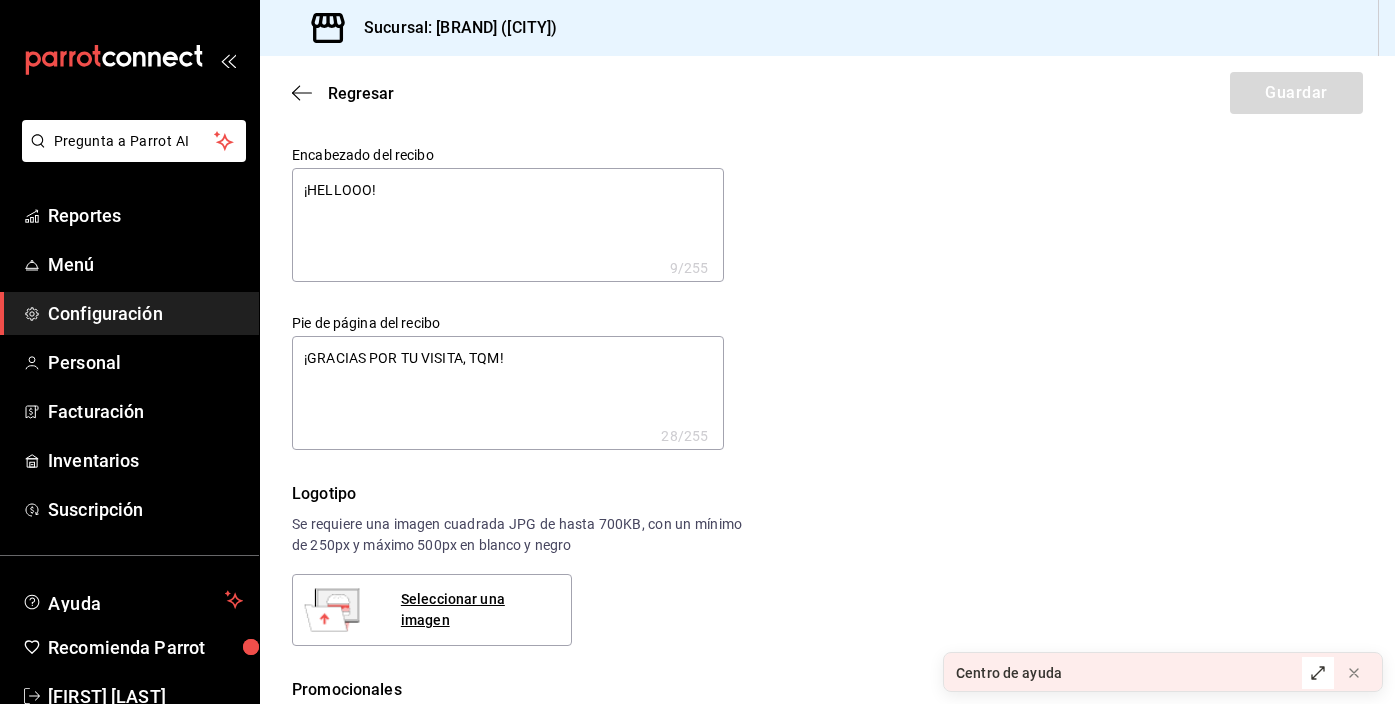 type on "x" 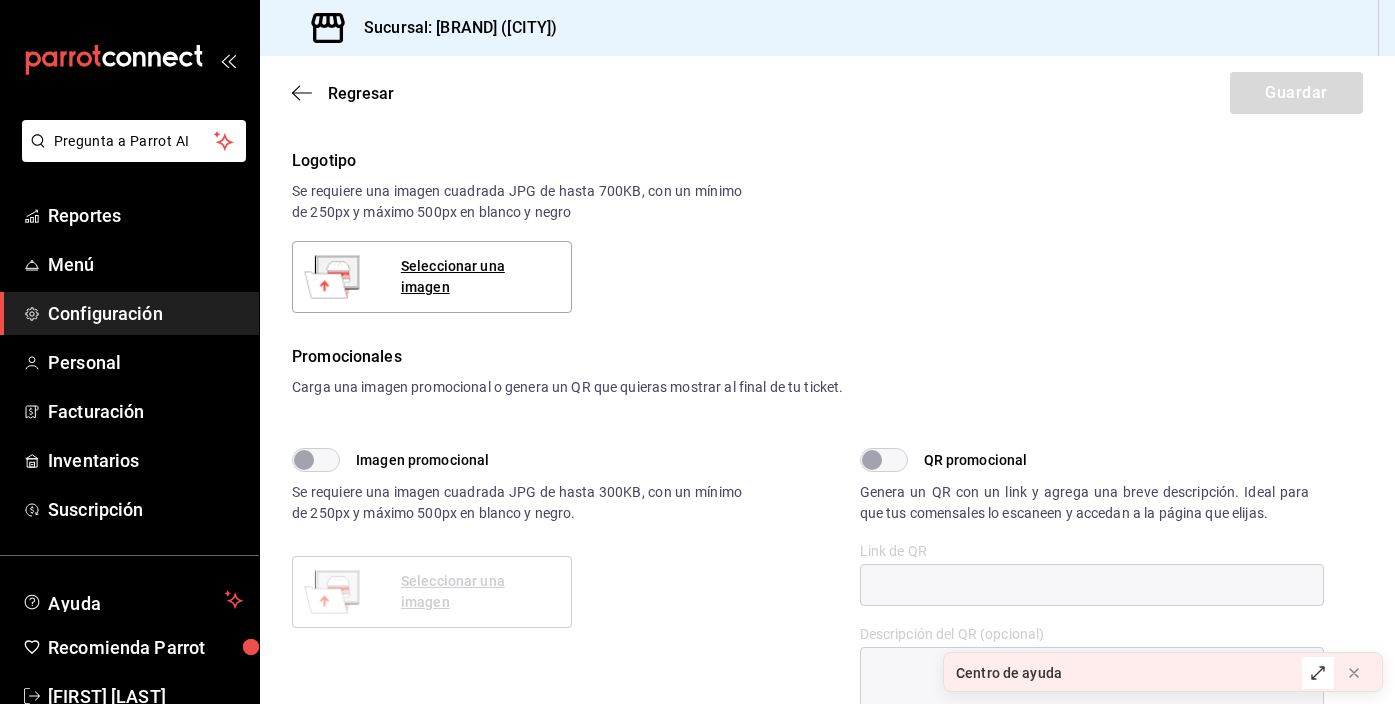 scroll, scrollTop: 345, scrollLeft: 0, axis: vertical 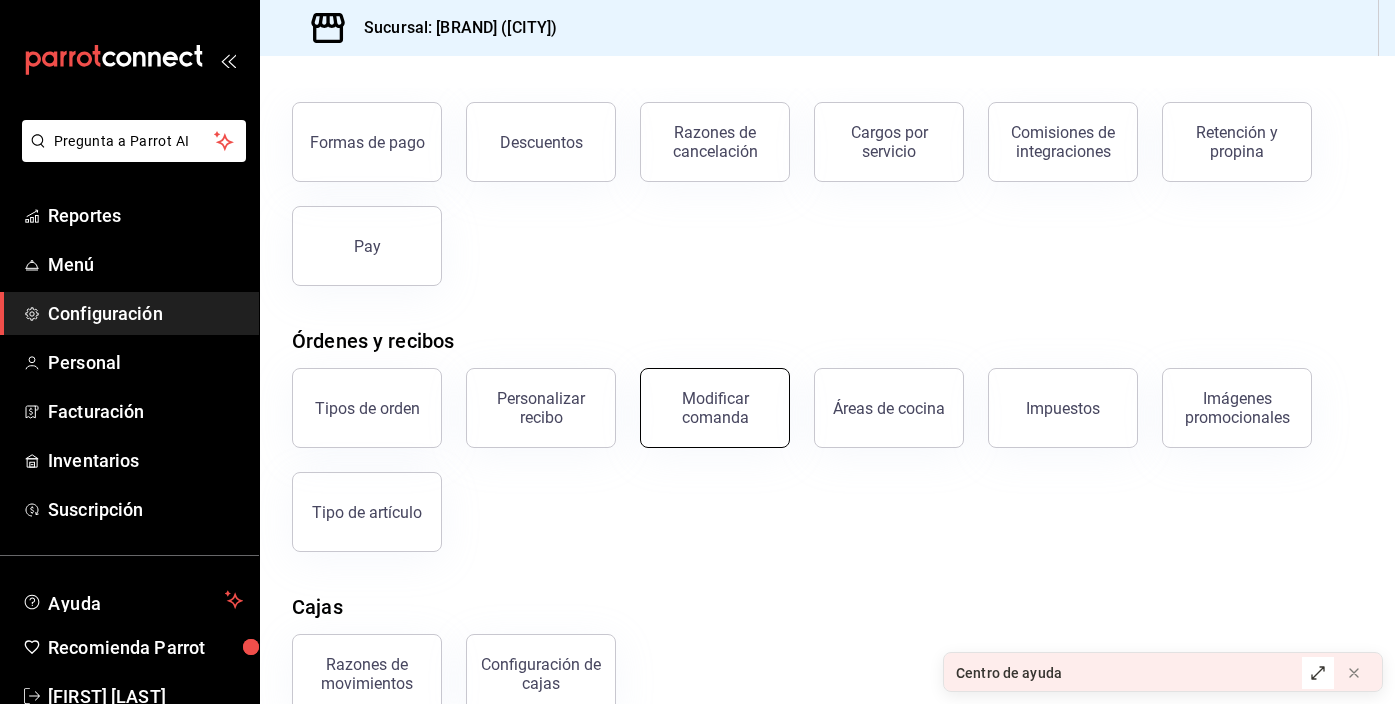 click on "Modificar comanda" at bounding box center (715, 408) 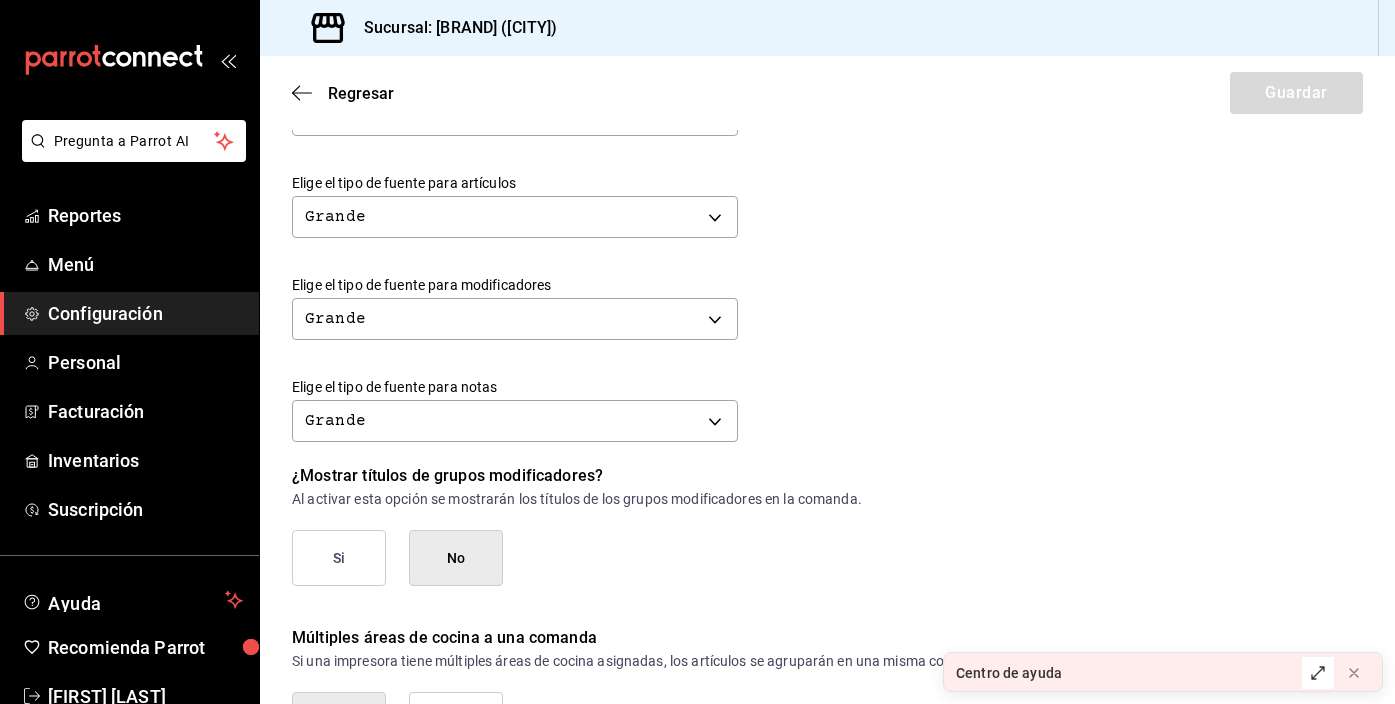 scroll, scrollTop: 894, scrollLeft: 0, axis: vertical 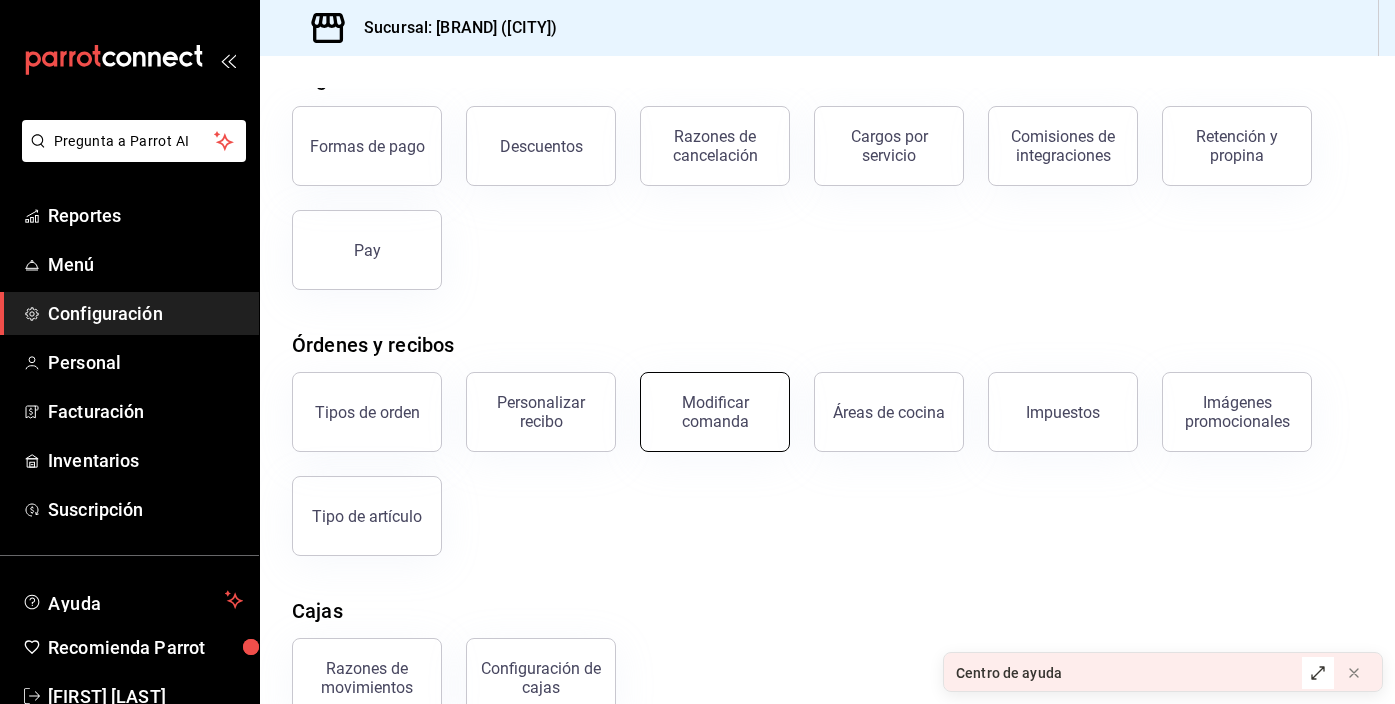 click on "Modificar comanda" at bounding box center (715, 412) 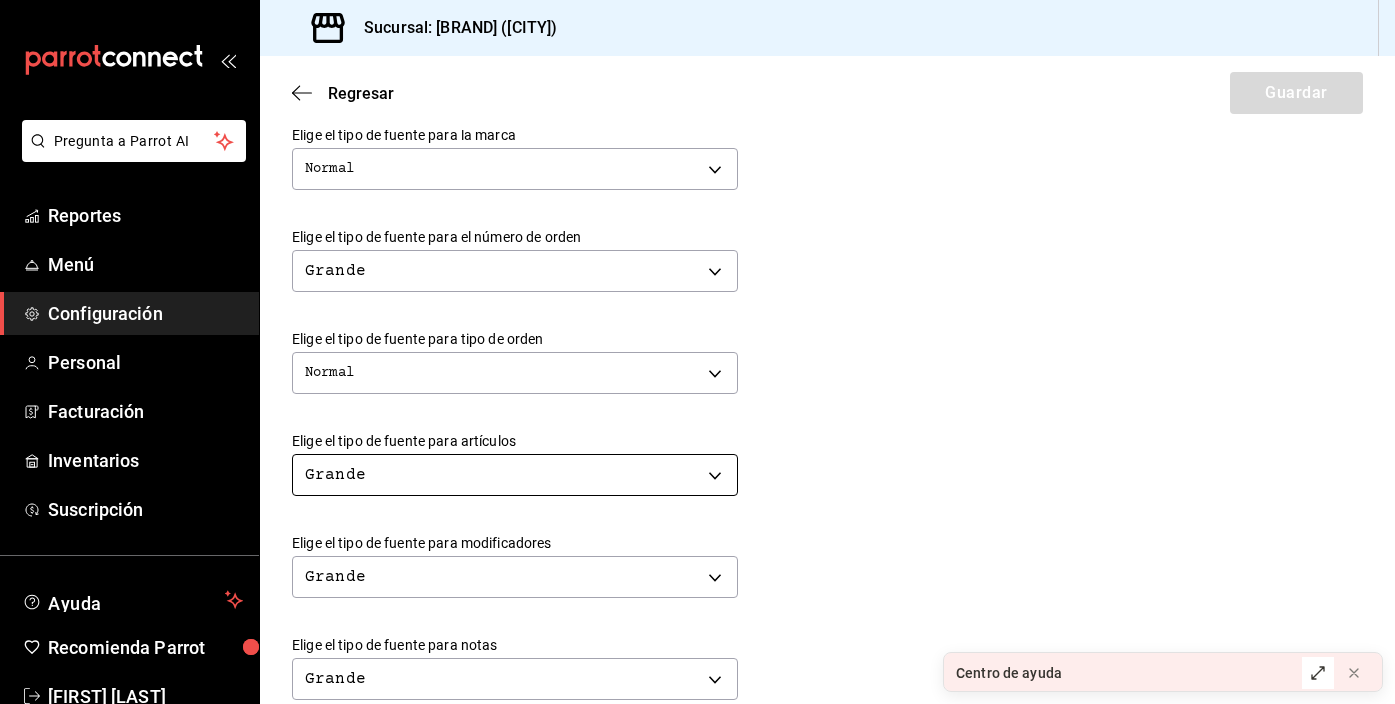 scroll, scrollTop: 519, scrollLeft: 0, axis: vertical 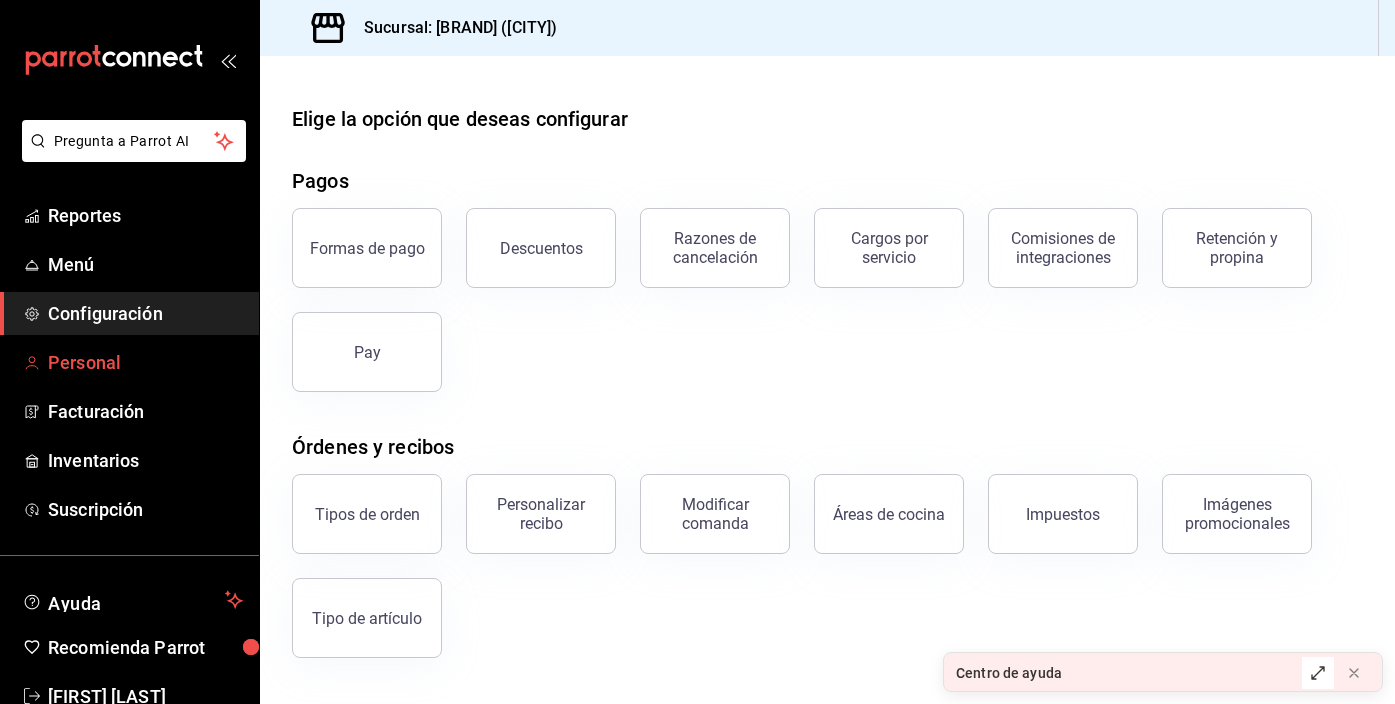 click on "Personal" at bounding box center [145, 362] 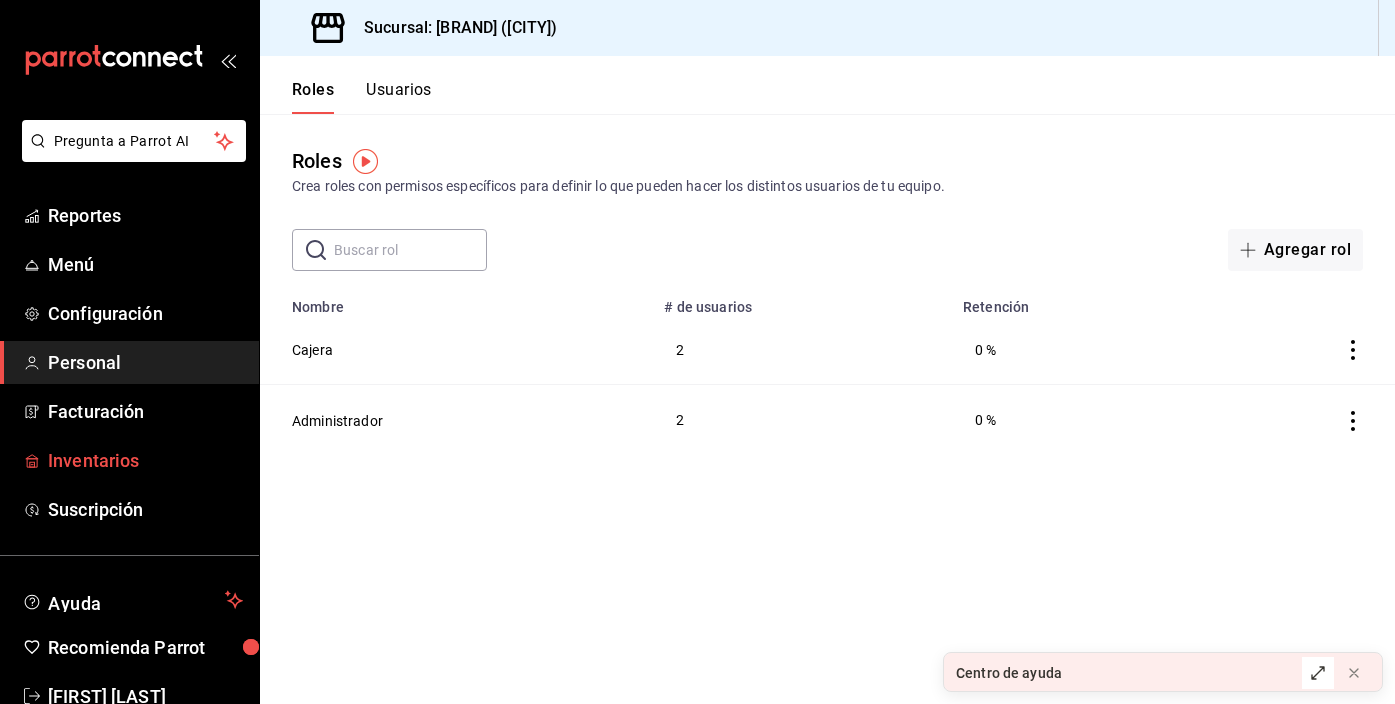 click on "Inventarios" at bounding box center (145, 460) 